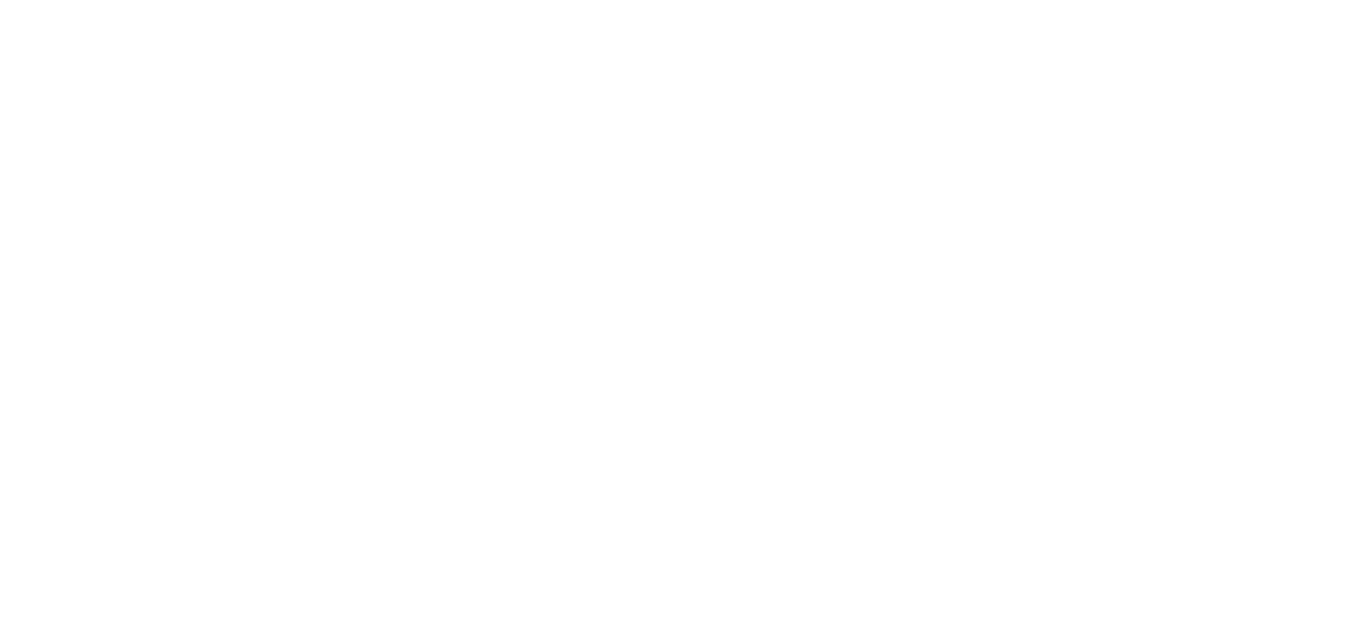 scroll, scrollTop: 0, scrollLeft: 0, axis: both 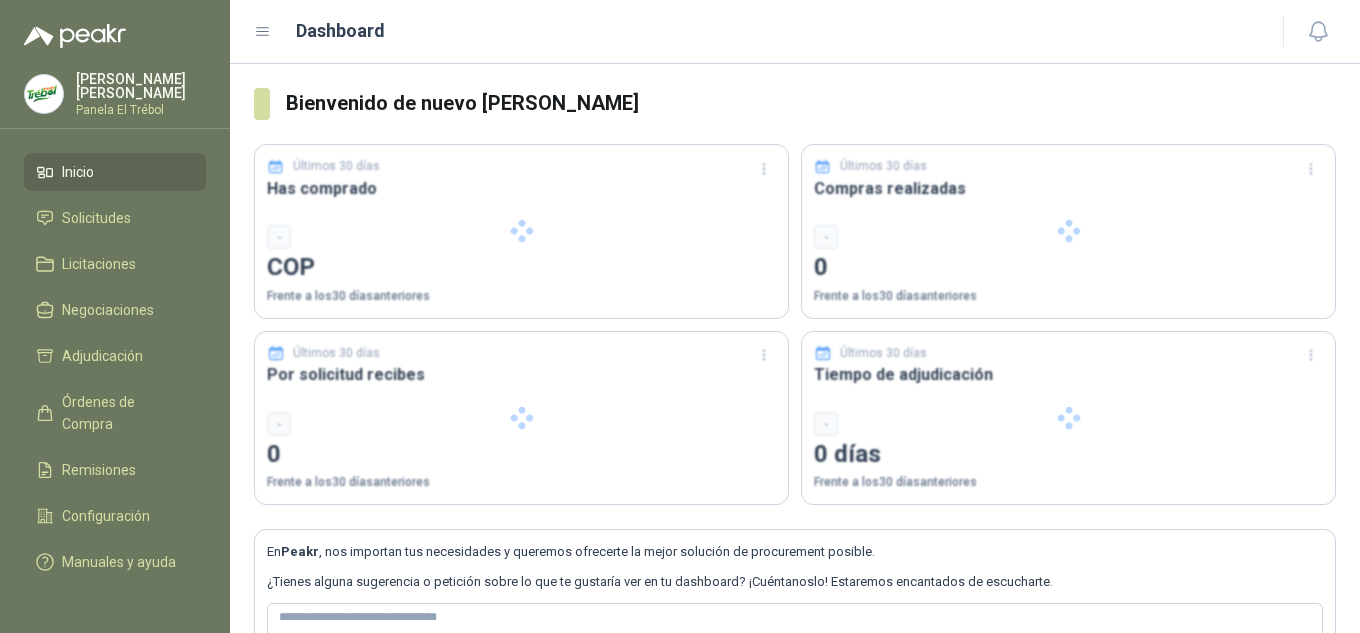 type 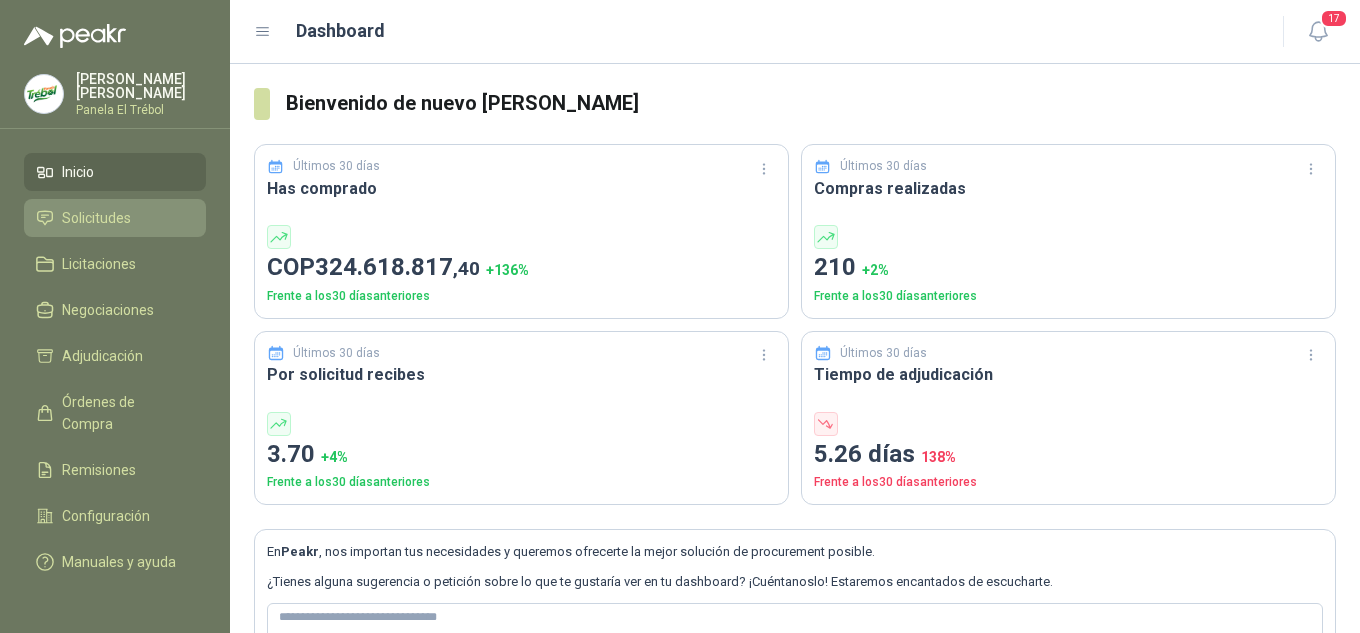 click on "Solicitudes" at bounding box center (96, 218) 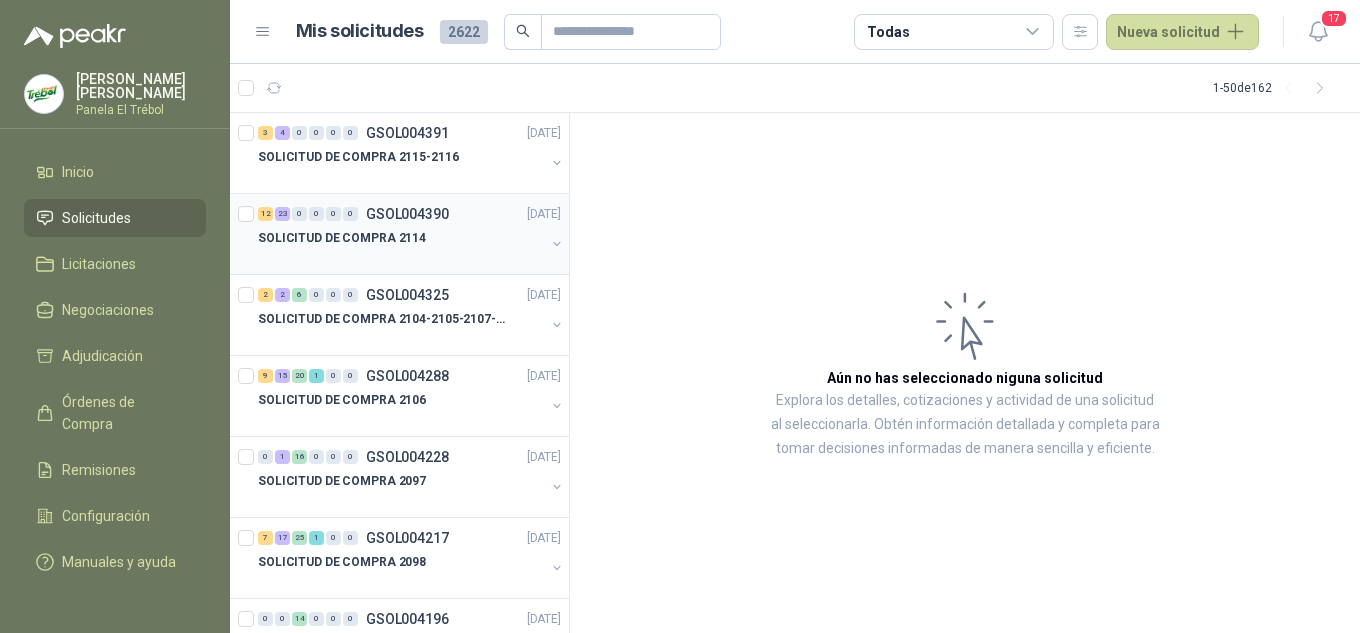 click at bounding box center (557, 244) 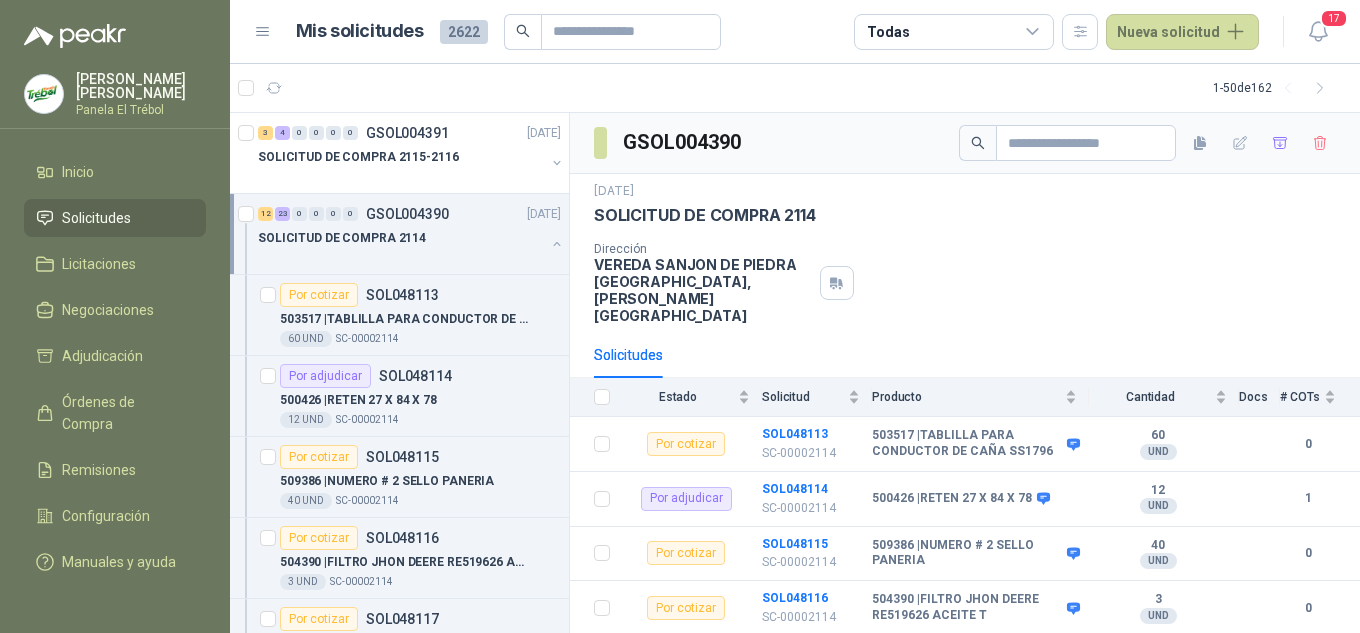 click at bounding box center [557, 244] 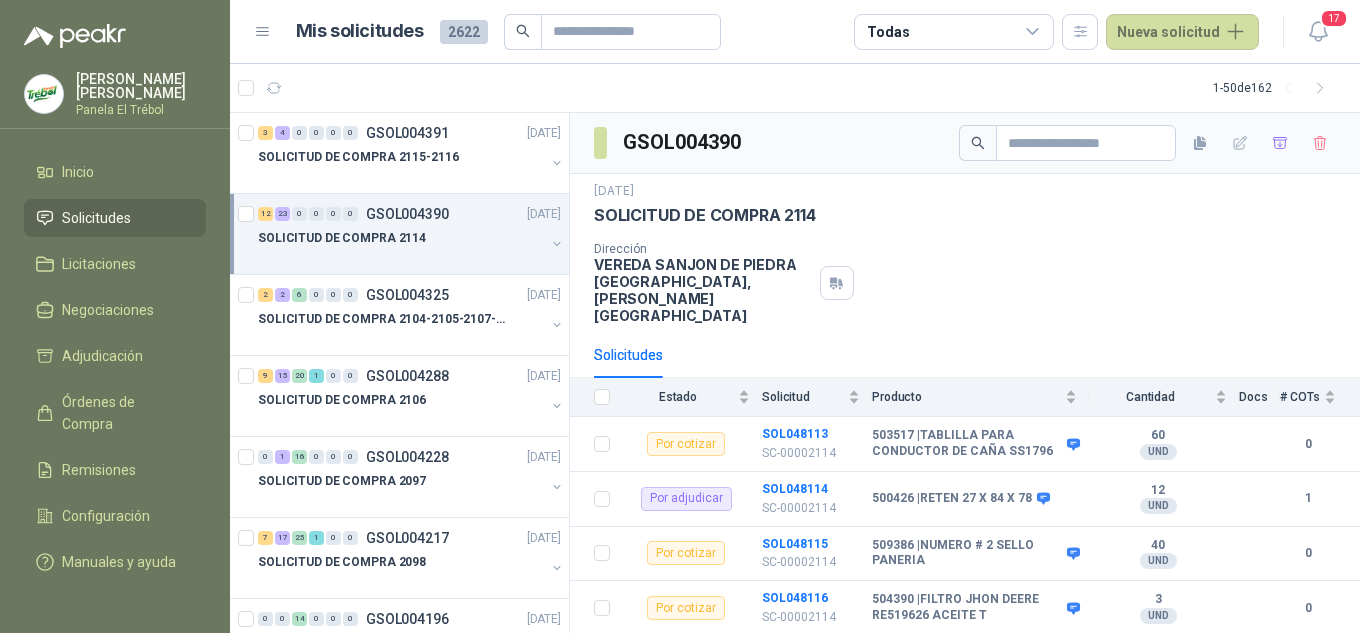 scroll, scrollTop: 1, scrollLeft: 0, axis: vertical 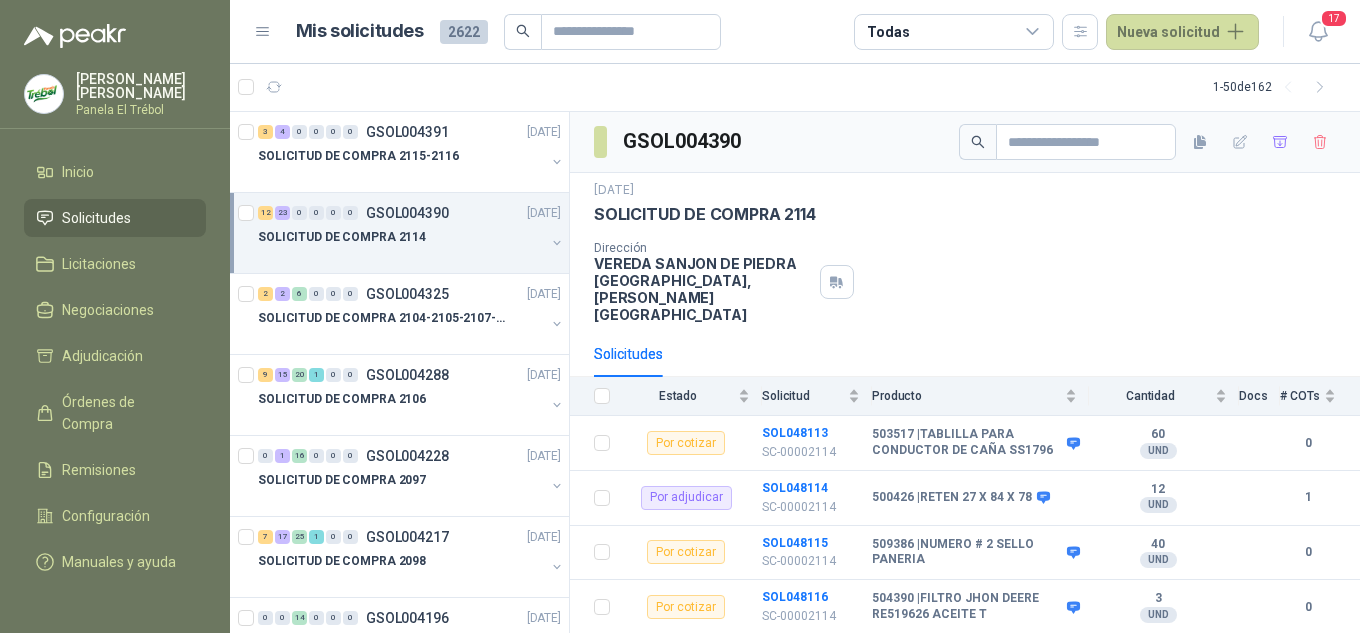 click at bounding box center [557, 243] 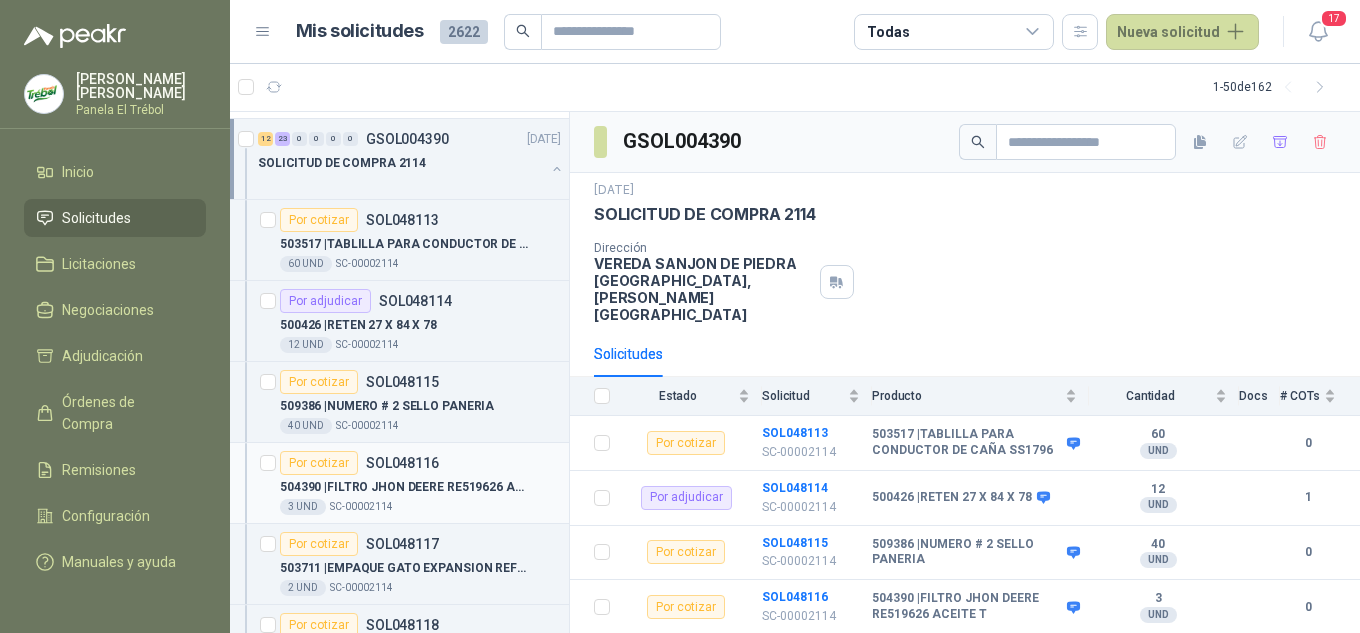 scroll, scrollTop: 133, scrollLeft: 0, axis: vertical 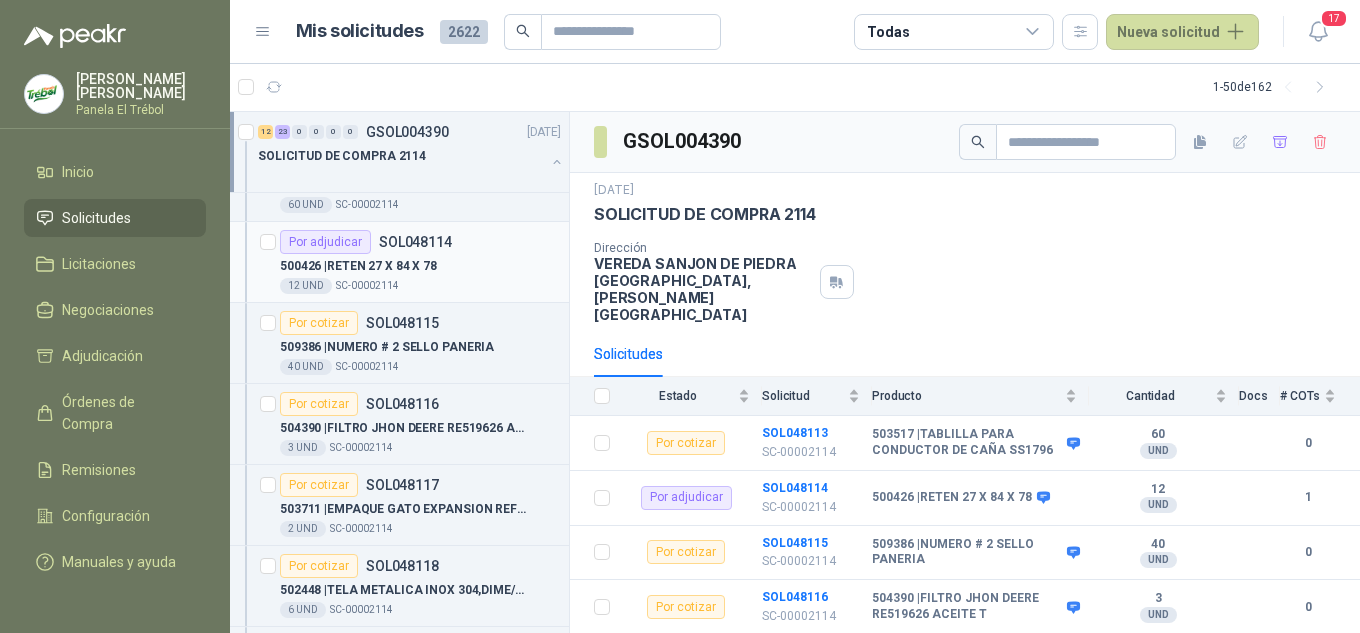 click on "500426 |  RETEN  27 X 84 X 78" at bounding box center (420, 266) 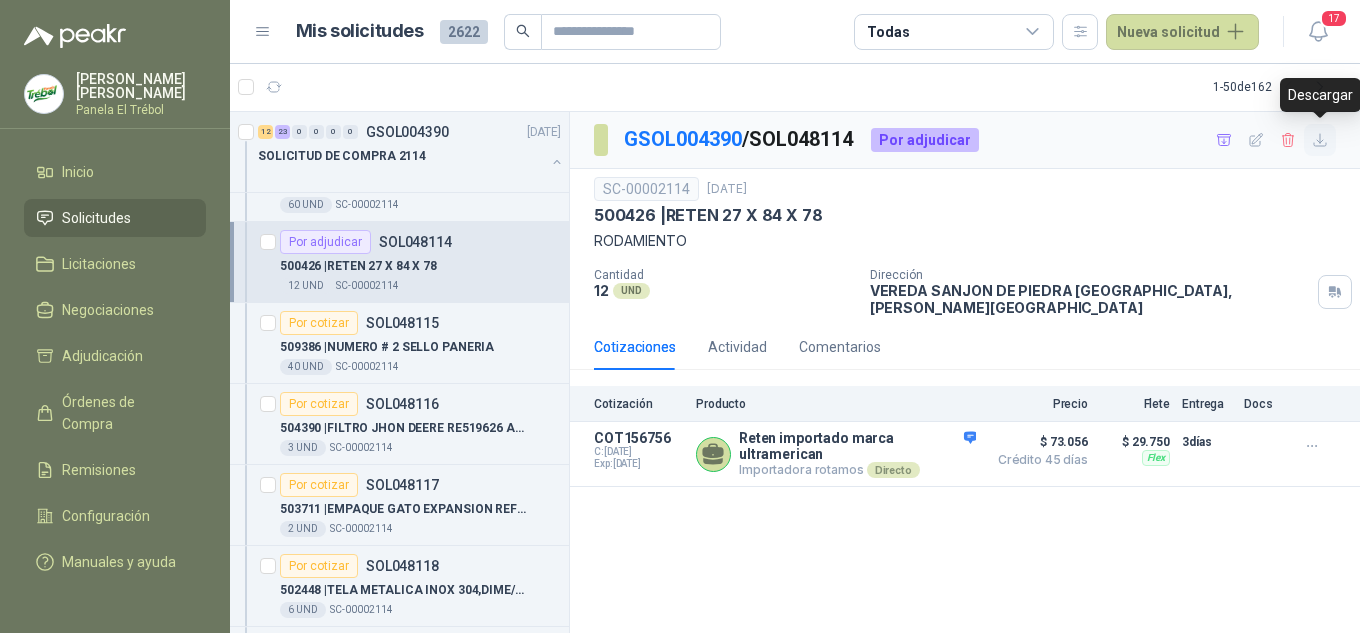 click 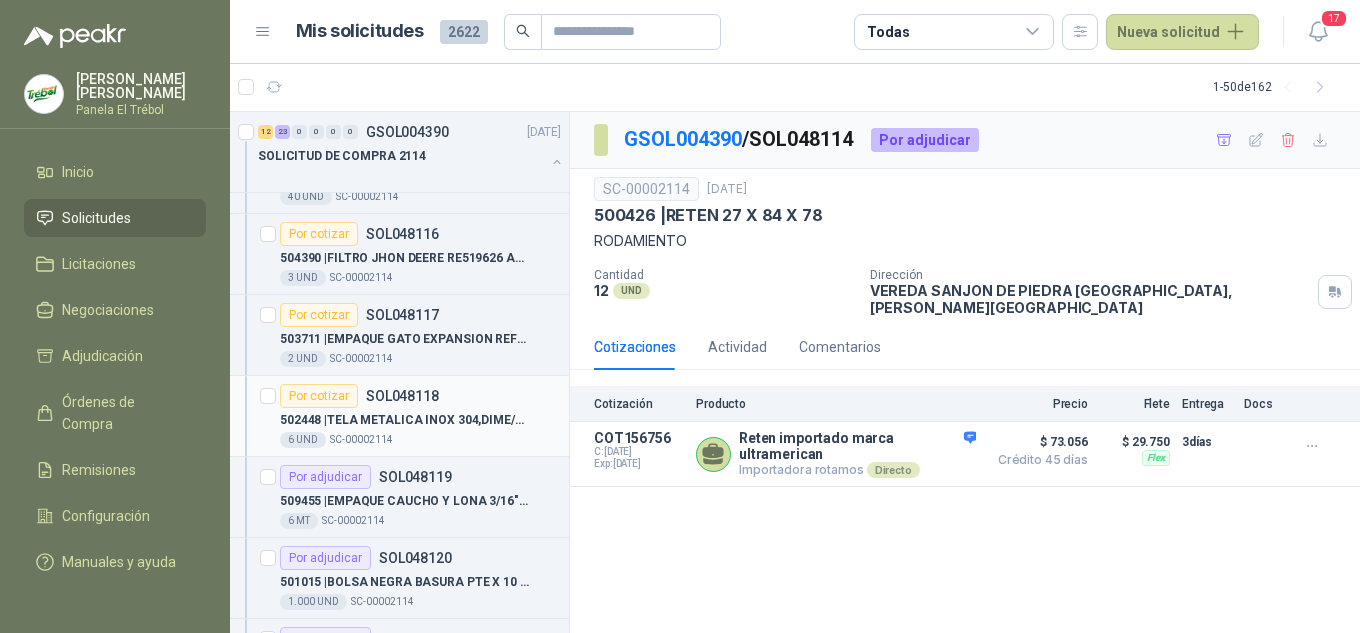 scroll, scrollTop: 333, scrollLeft: 0, axis: vertical 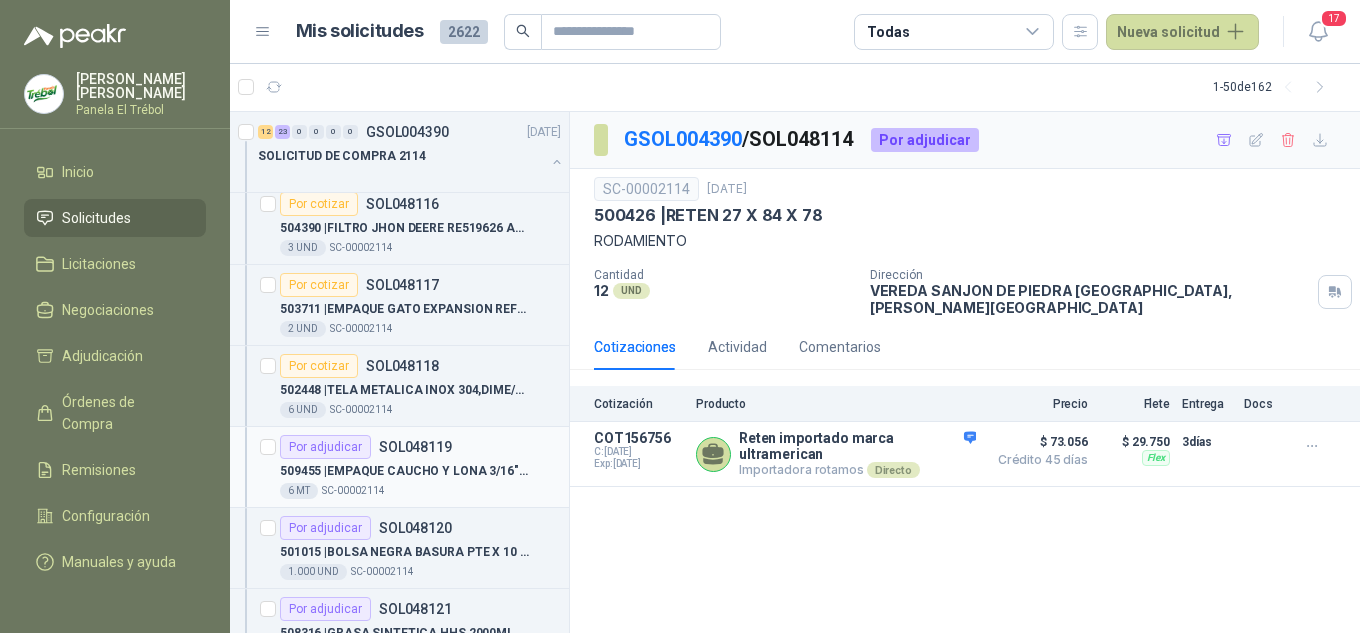 click on "Por adjudicar SOL048119" at bounding box center (366, 447) 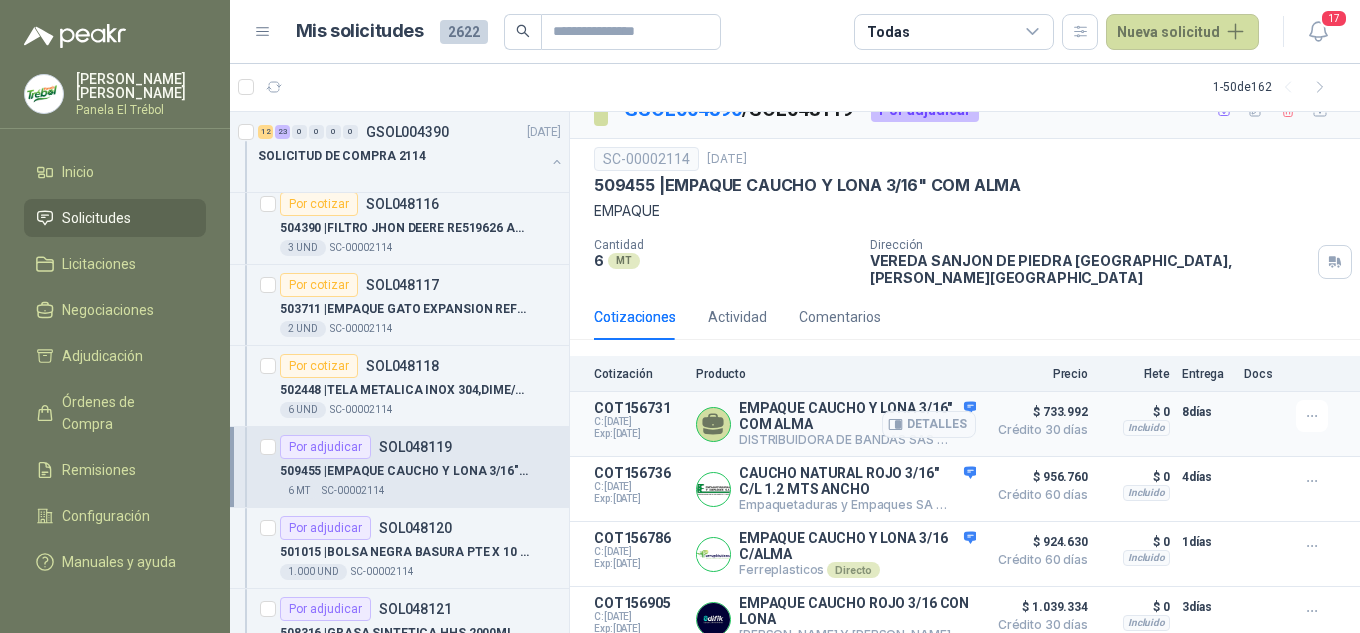 scroll, scrollTop: 43, scrollLeft: 0, axis: vertical 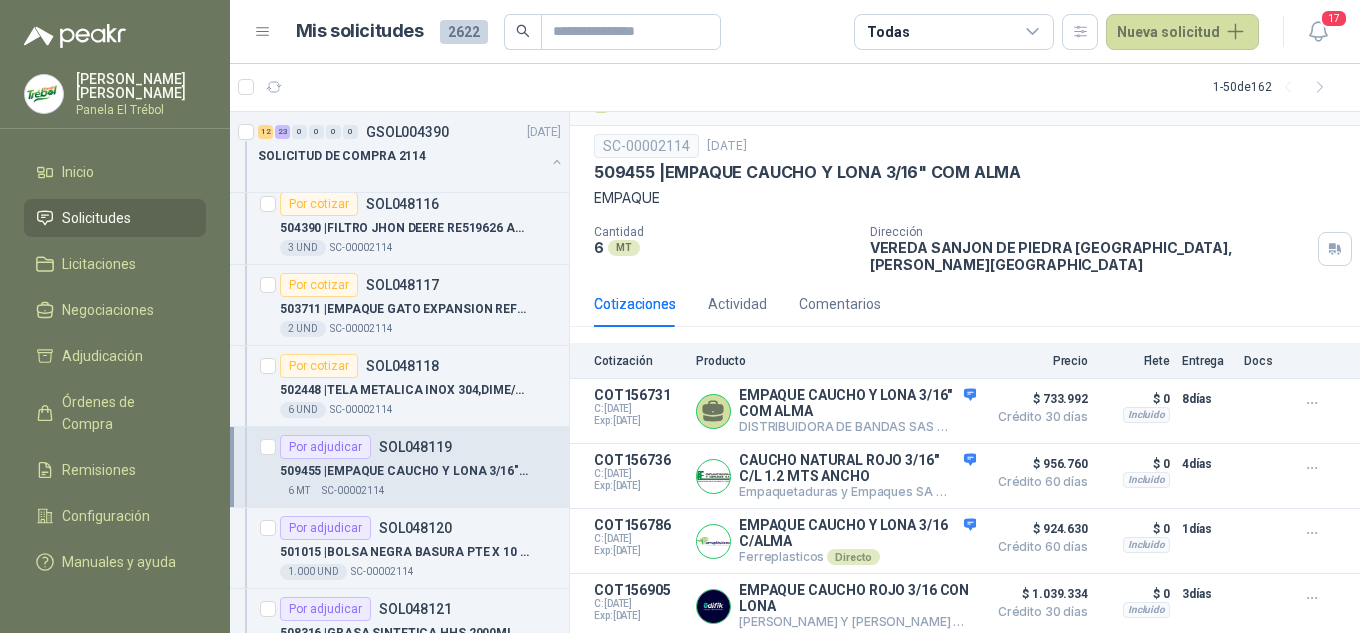click on "509455 |  EMPAQUE CAUCHO Y LONA 3/16" COM ALMA" at bounding box center [404, 471] 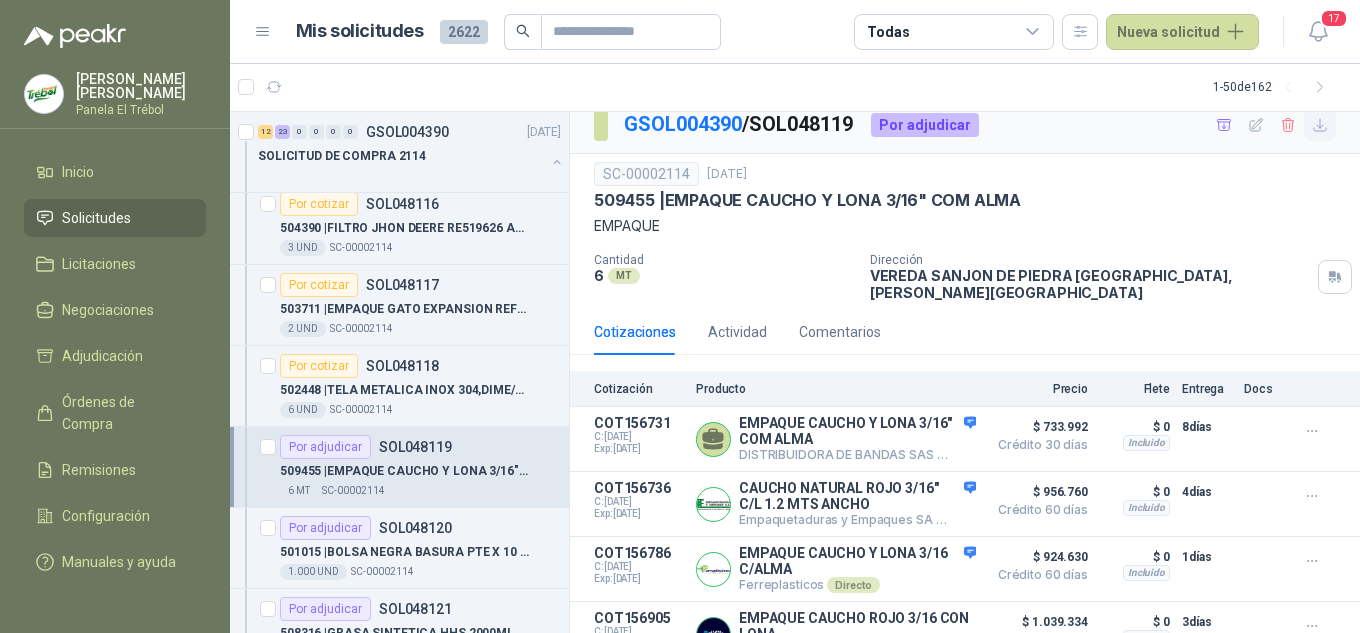 scroll, scrollTop: 0, scrollLeft: 0, axis: both 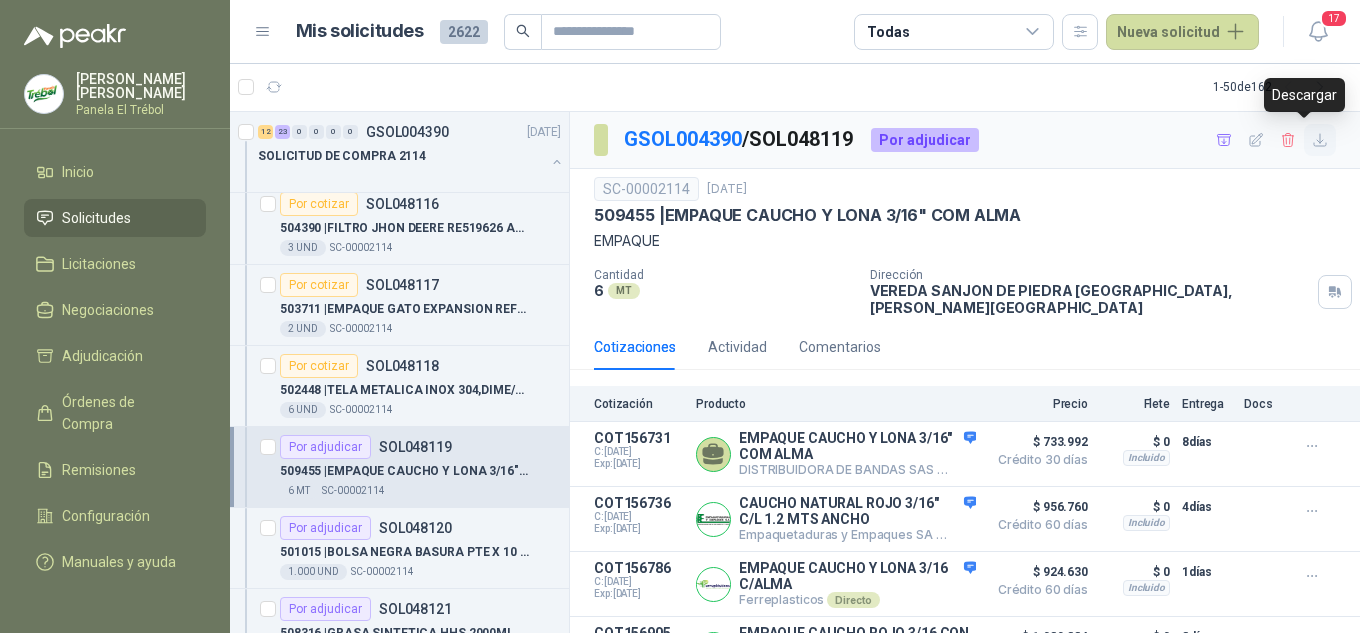 click 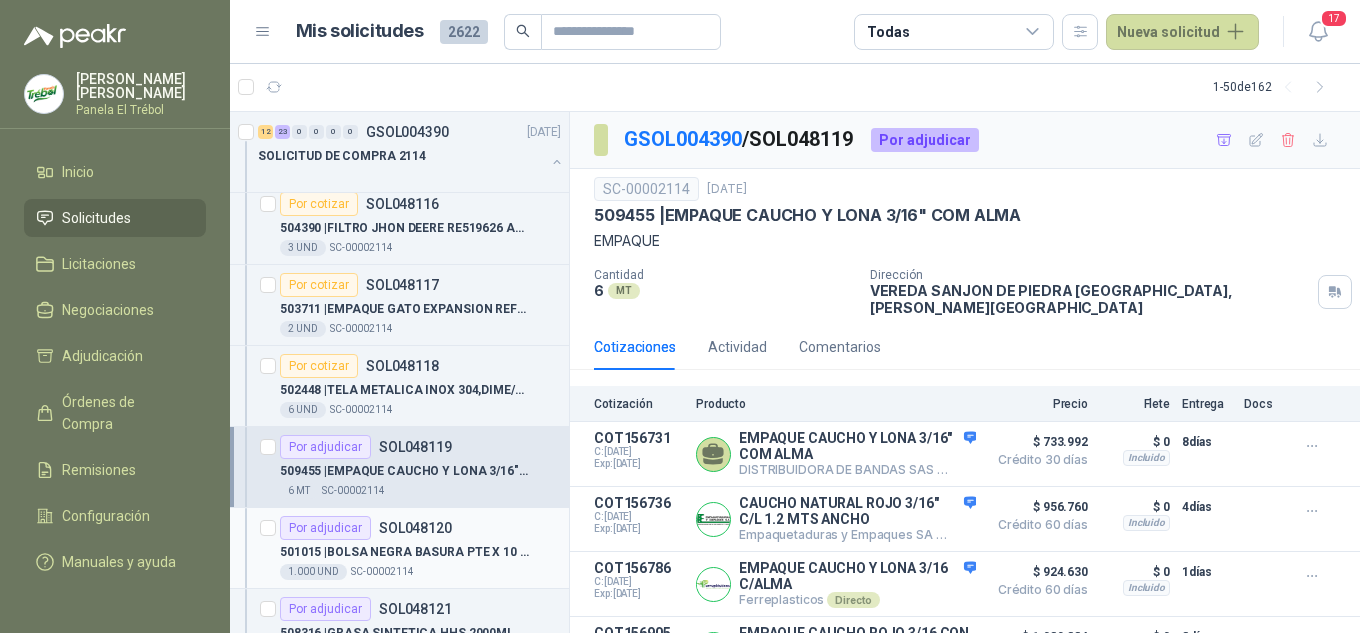 scroll, scrollTop: 467, scrollLeft: 0, axis: vertical 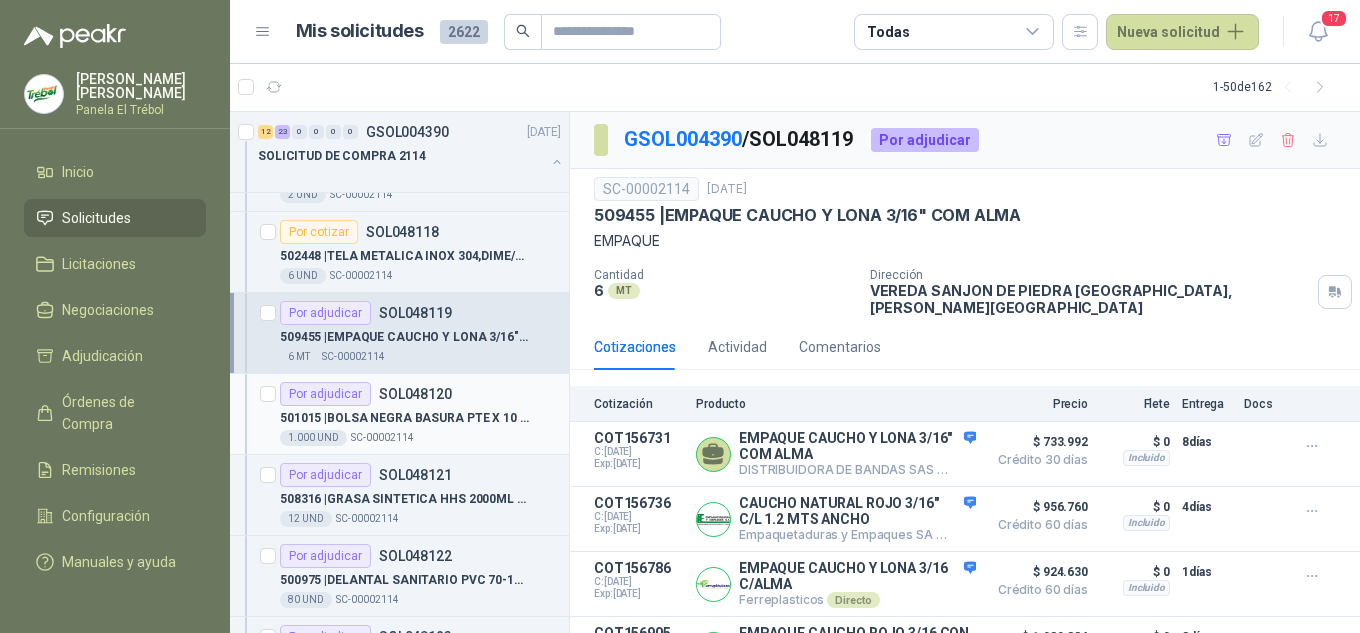 click on "501015 |  BOLSA NEGRA BASURA PTE X 10 65 X 90" at bounding box center [404, 418] 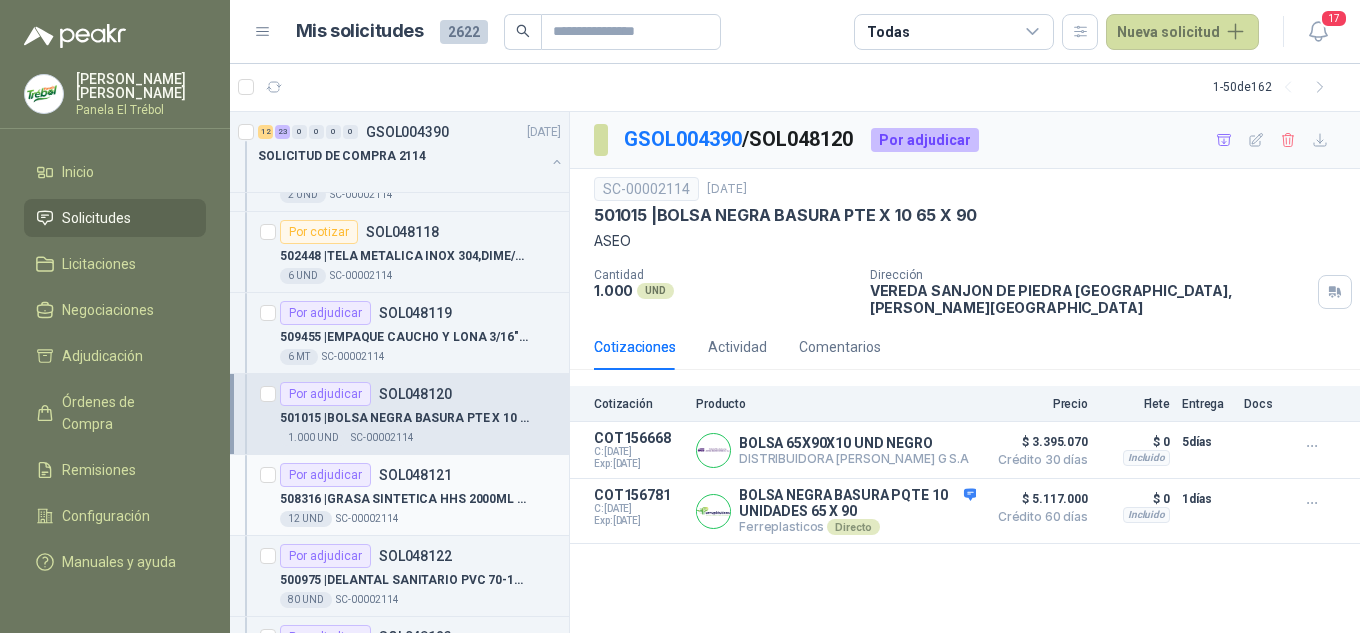 click on "508316 |  GRASA SINTETICA HHS 2000ML REF/083-106-[PERSON_NAME]" at bounding box center [404, 499] 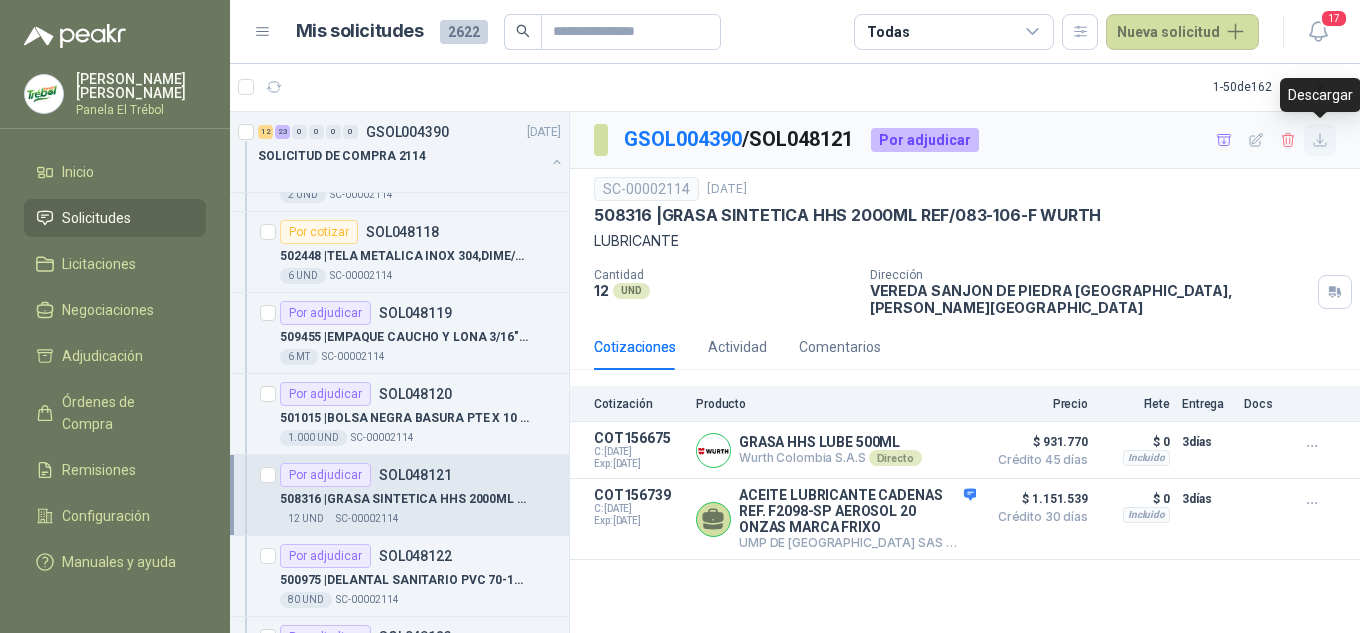 click 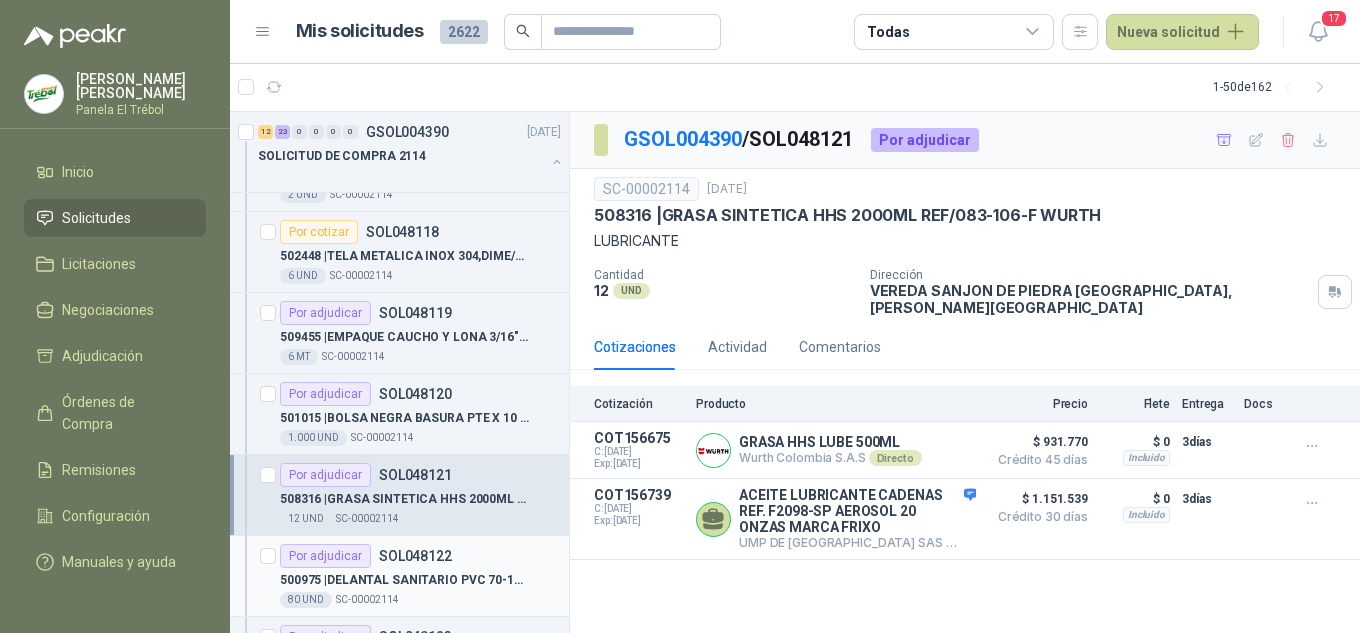 click on "Por adjudicar SOL048122" at bounding box center (366, 556) 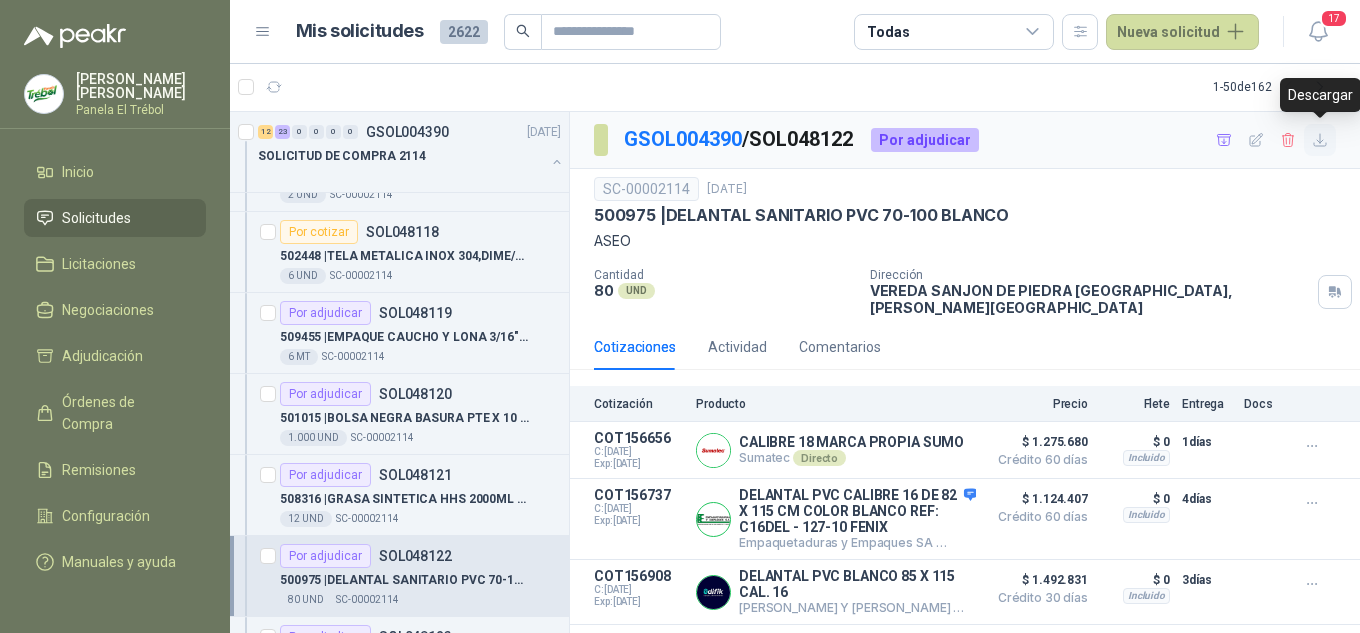 click 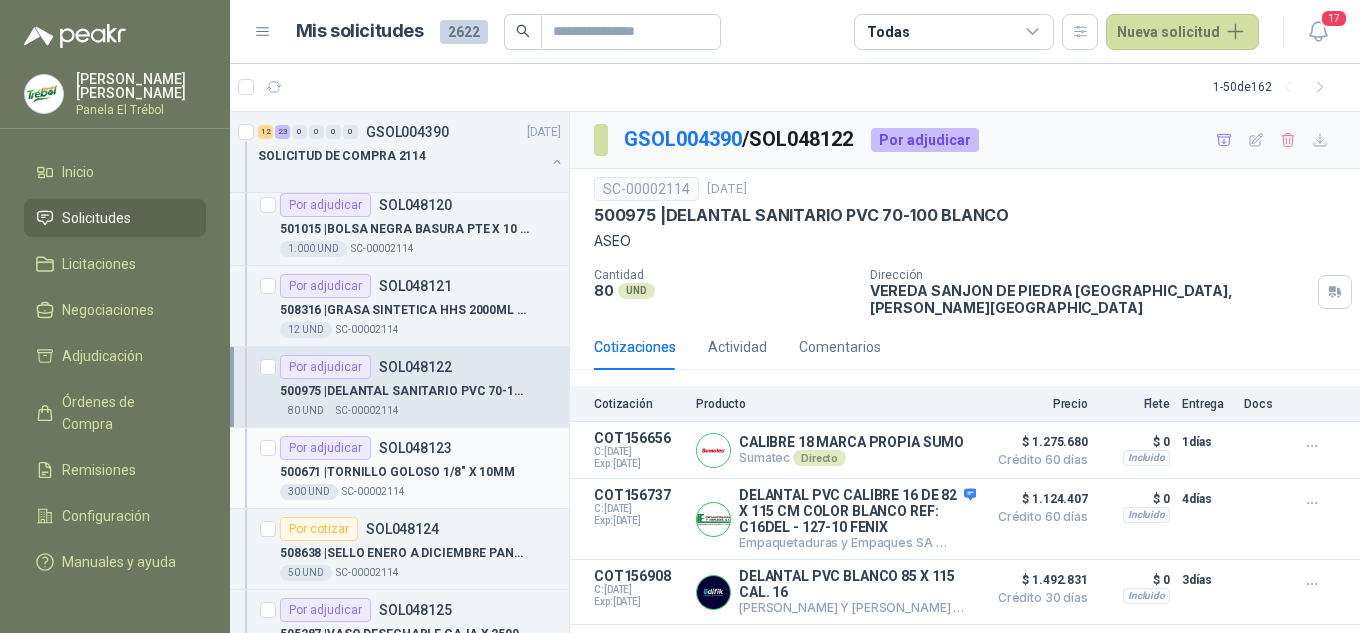 scroll, scrollTop: 667, scrollLeft: 0, axis: vertical 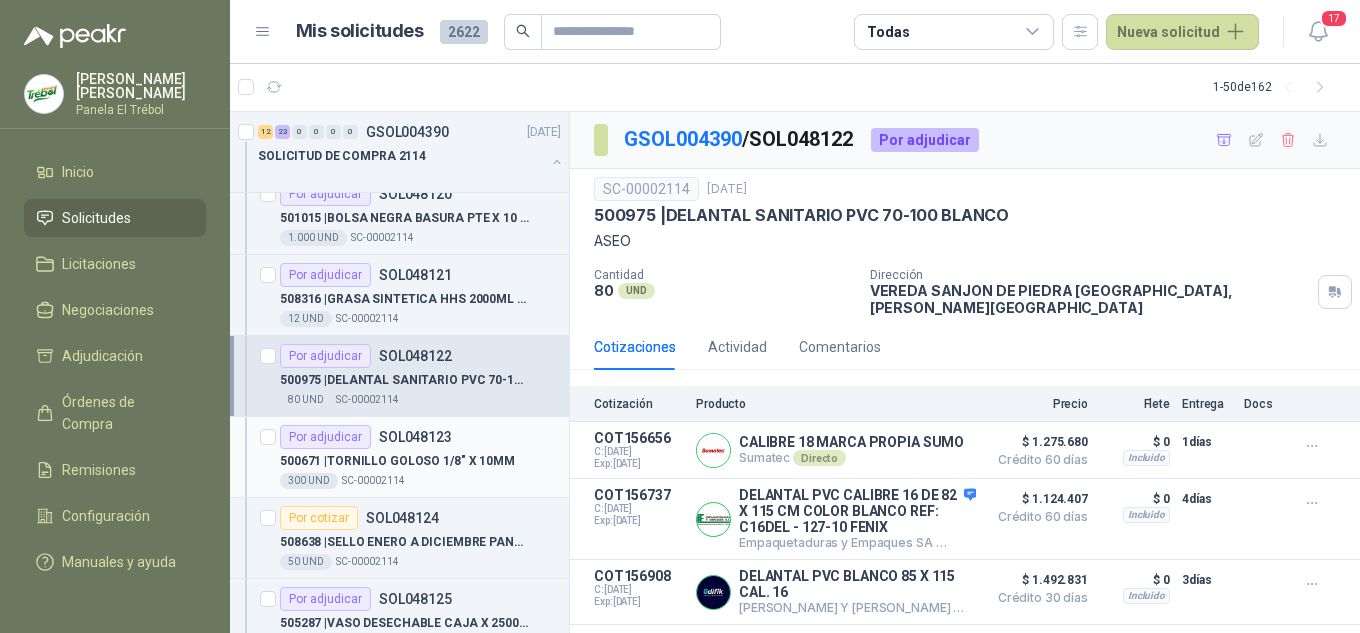 click on "500671 |  TORNILLO GOLOSO 1/8" X 10MM" at bounding box center [397, 461] 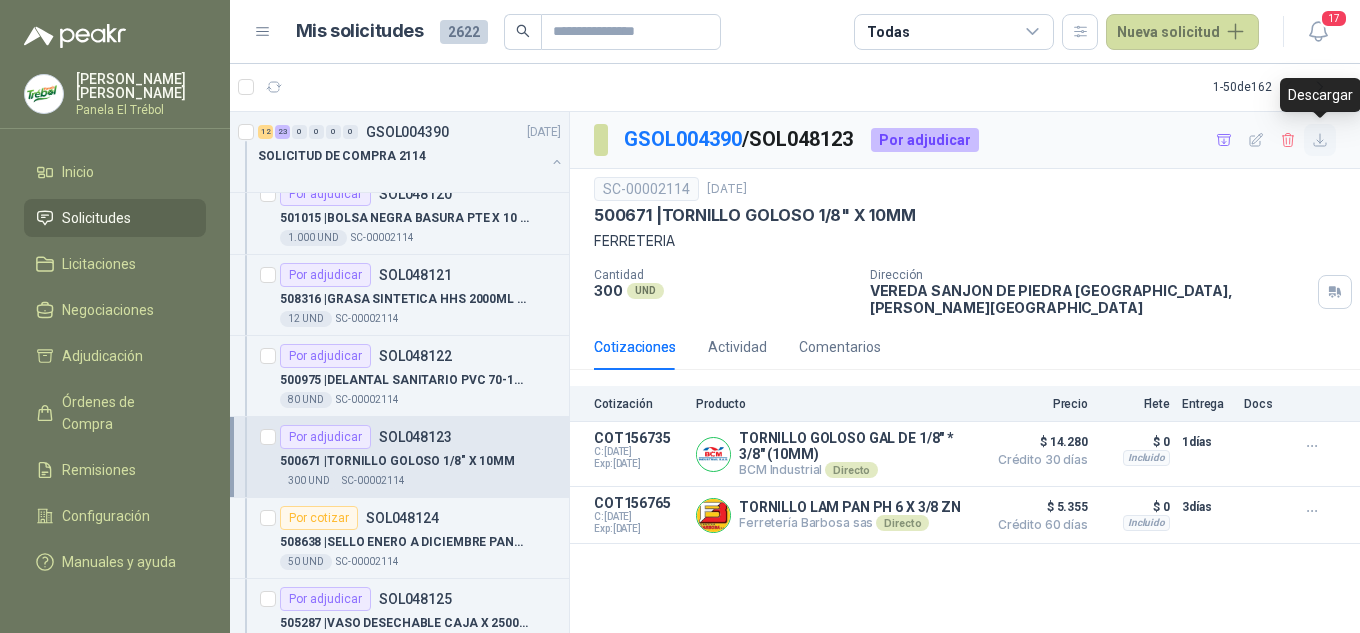 click 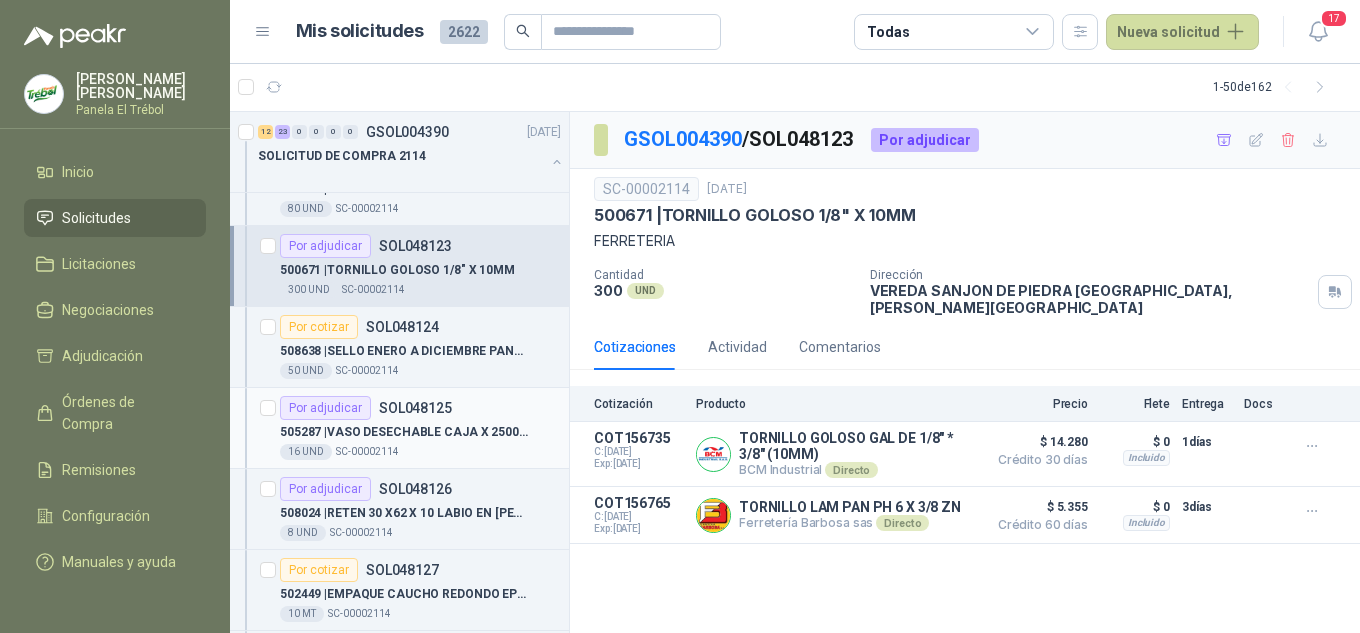 scroll, scrollTop: 867, scrollLeft: 0, axis: vertical 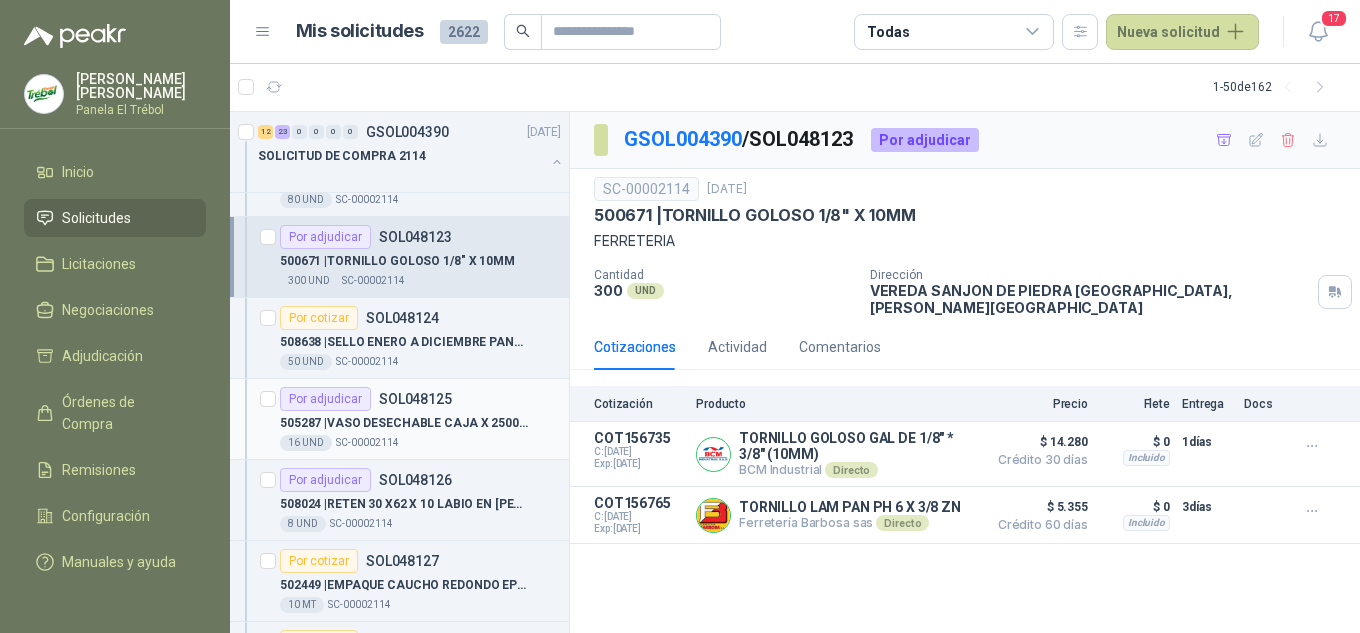 click on "505287 |  VASO DESECHABLE CAJA X 2500 UNIDADES" at bounding box center (404, 423) 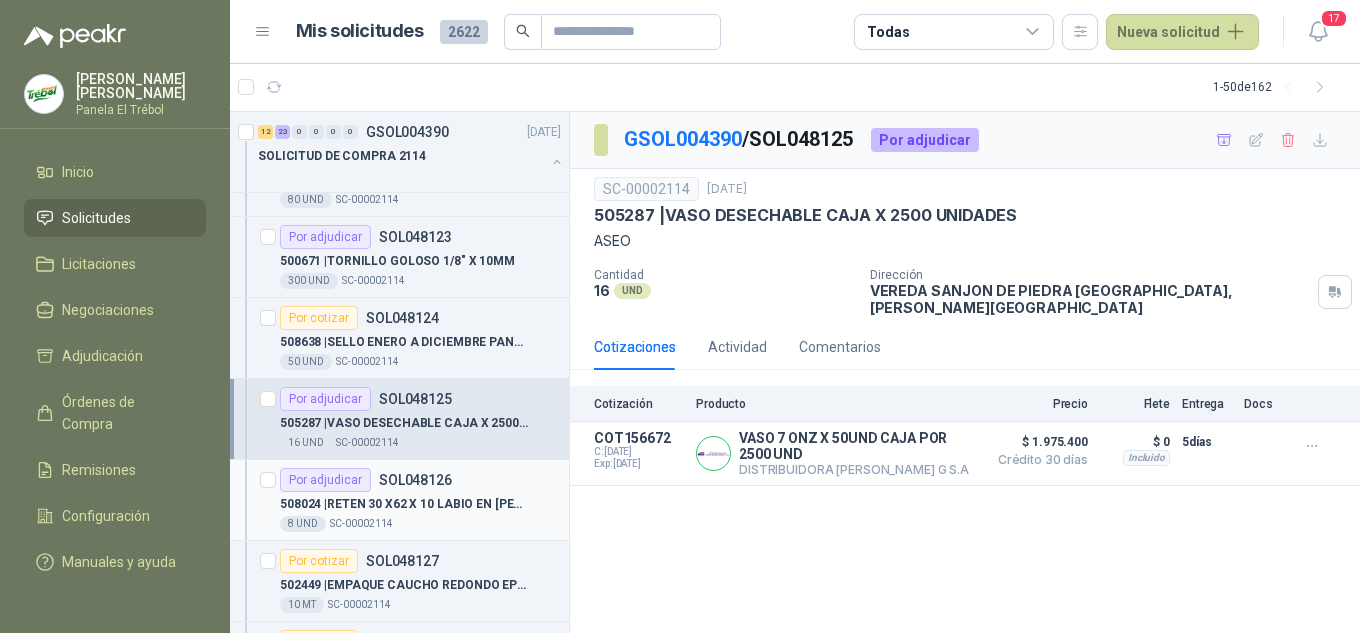 click on "Por adjudicar SOL048126" at bounding box center (366, 480) 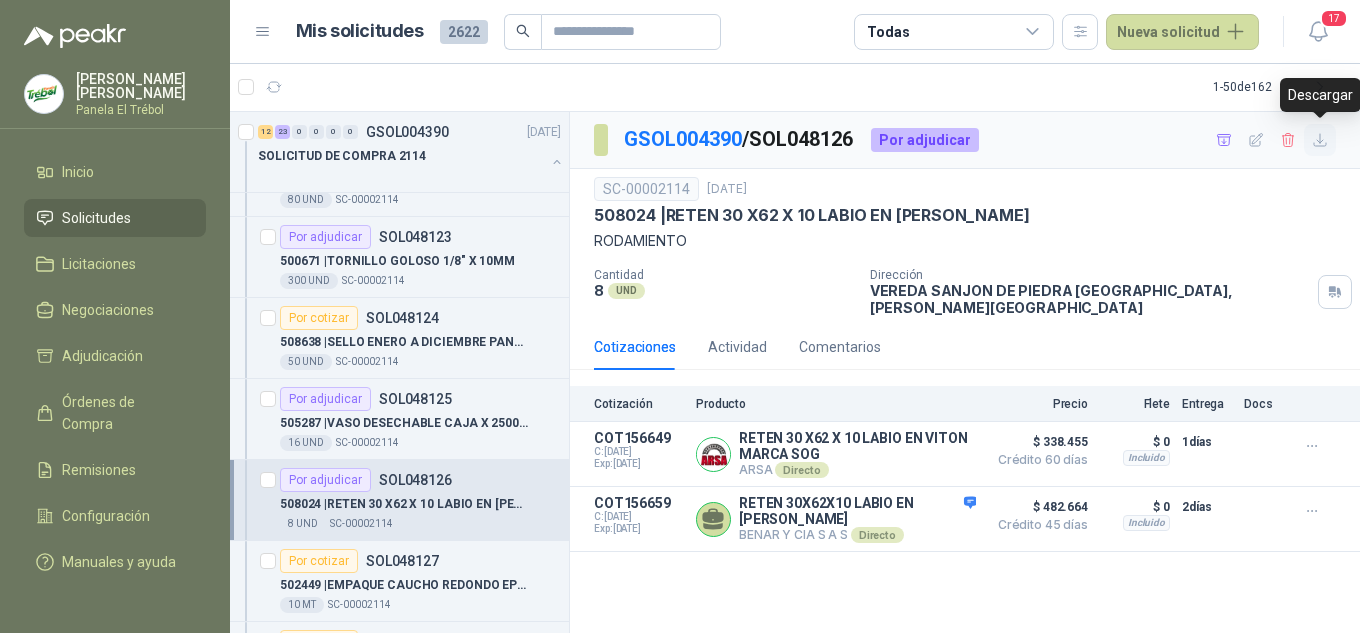 click 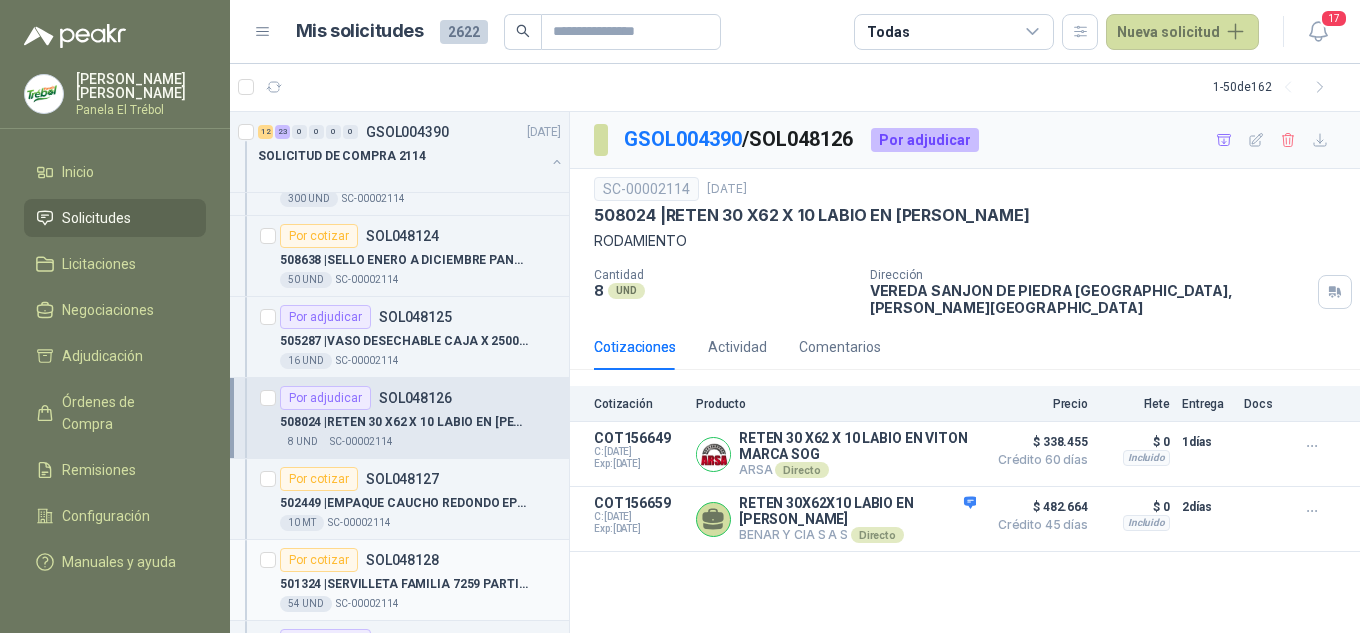 scroll, scrollTop: 1067, scrollLeft: 0, axis: vertical 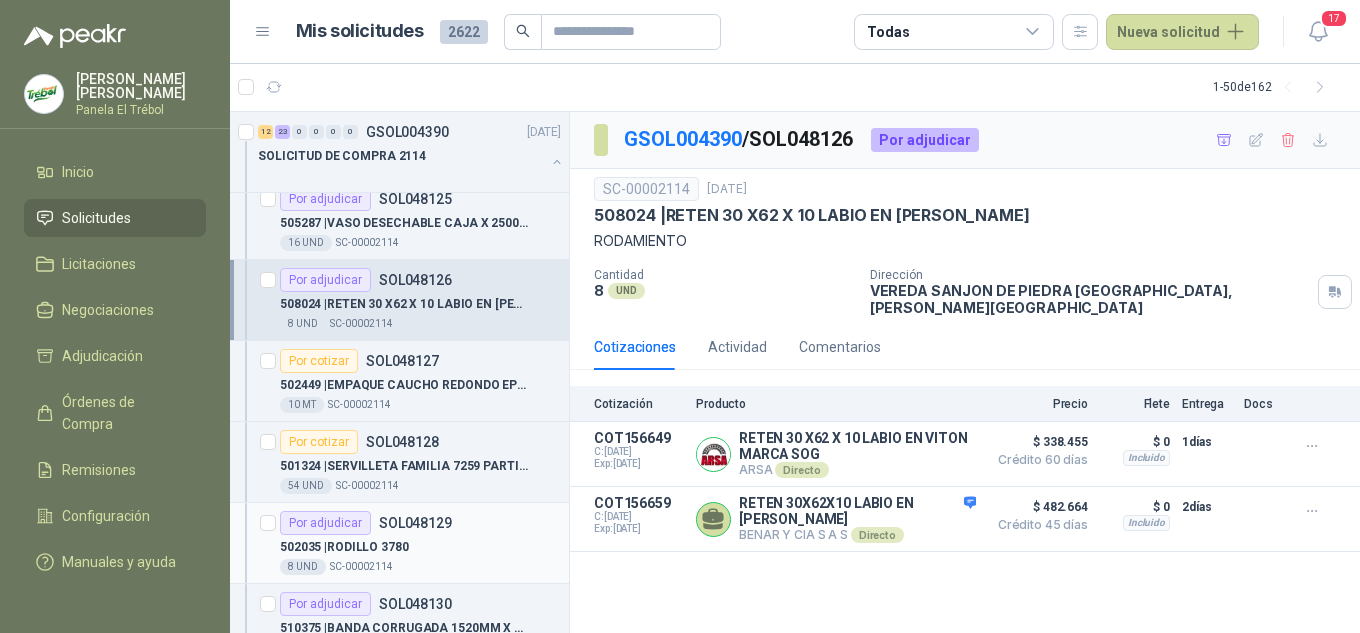 click on "SOL048129" at bounding box center (415, 523) 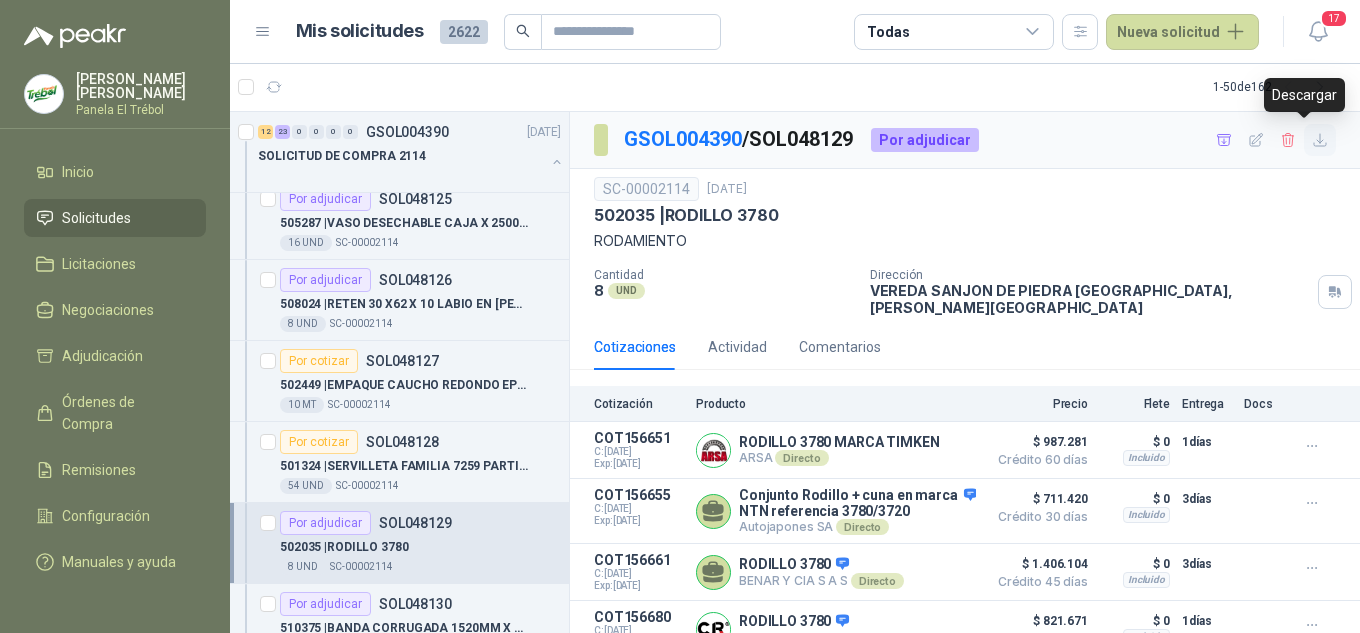 click 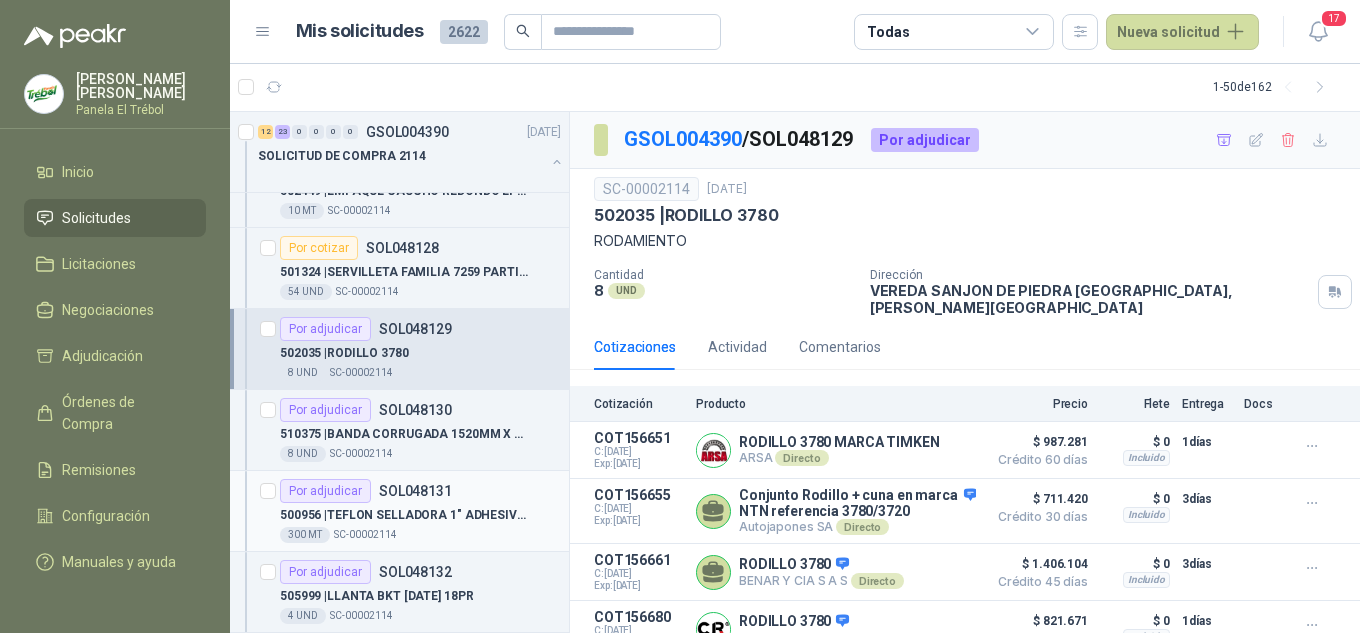 scroll, scrollTop: 1267, scrollLeft: 0, axis: vertical 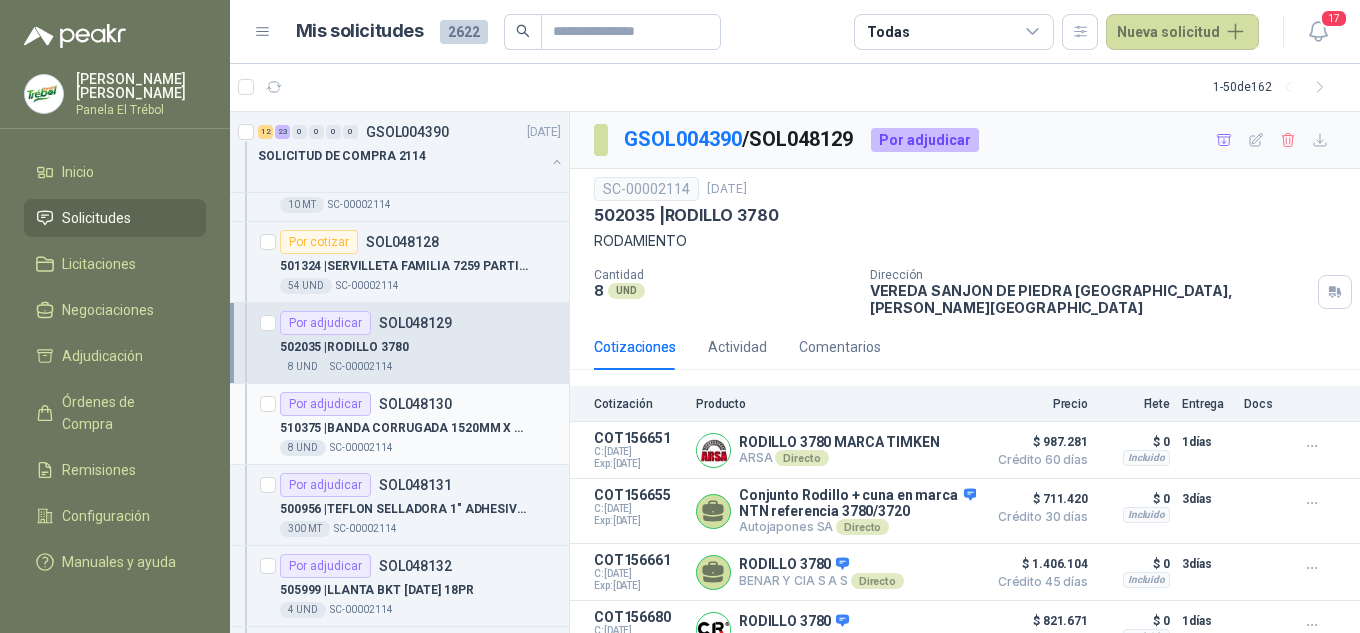 click on "510375 |  BANDA CORRUGADA 1520MM X 50MM  CON GUIA" at bounding box center [420, 428] 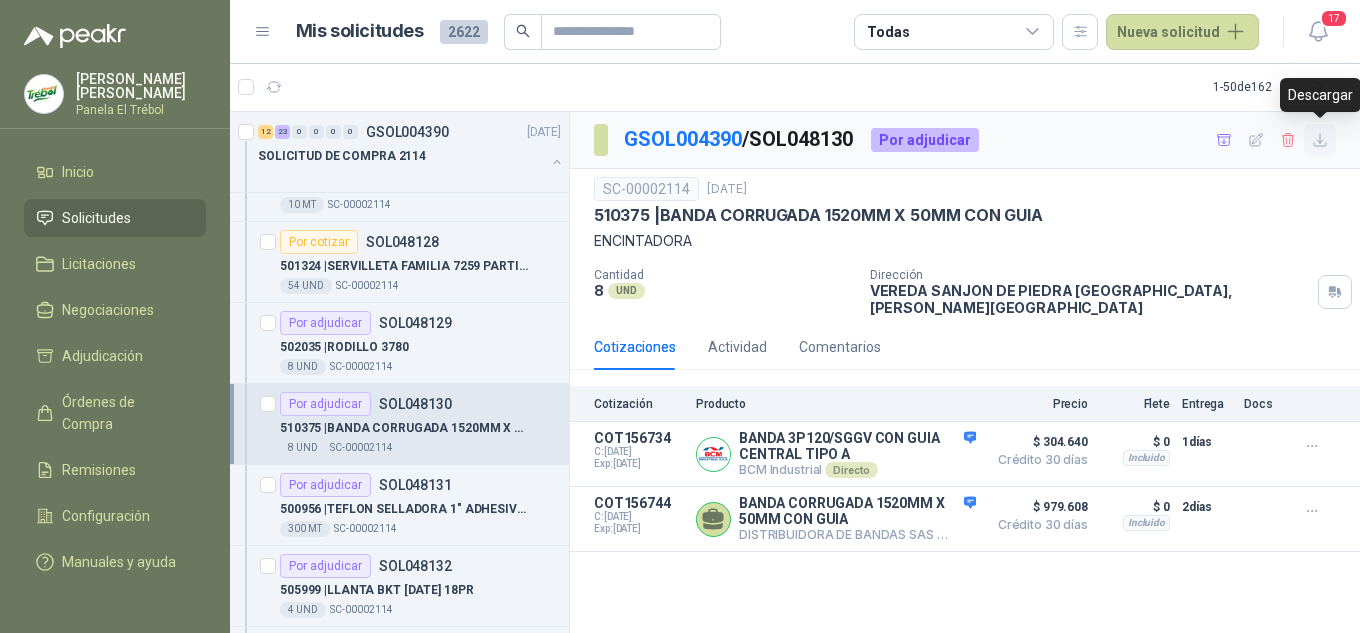 click 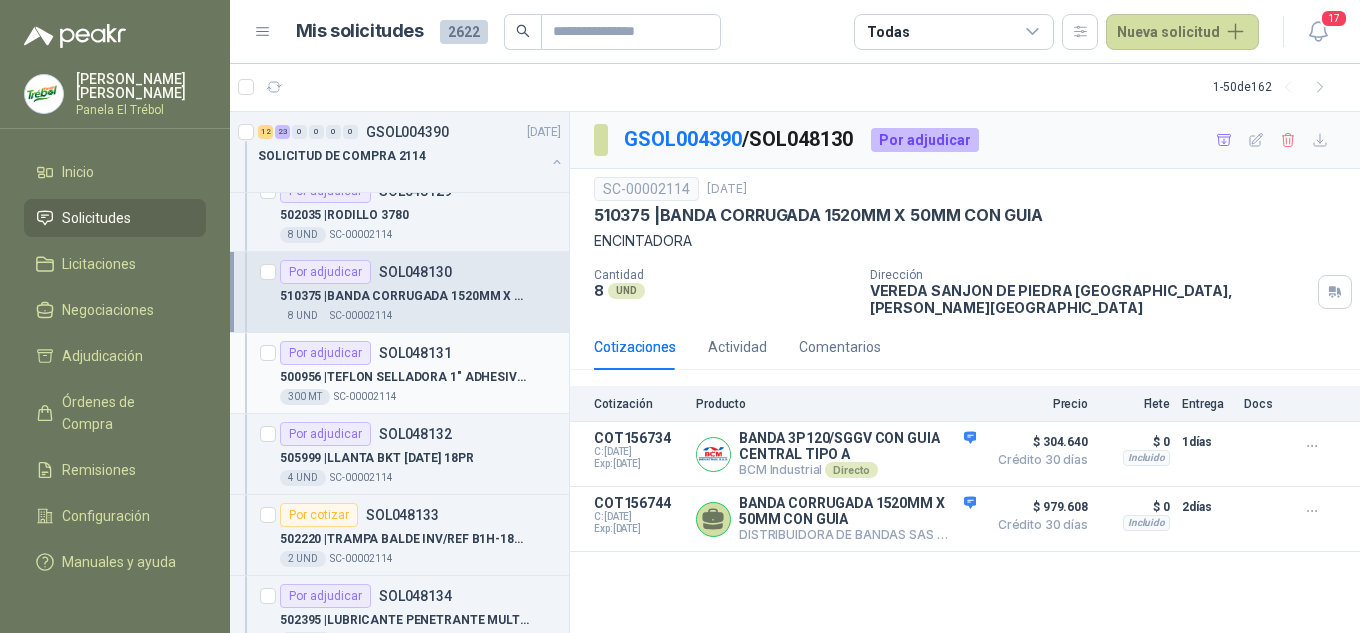 scroll, scrollTop: 1400, scrollLeft: 0, axis: vertical 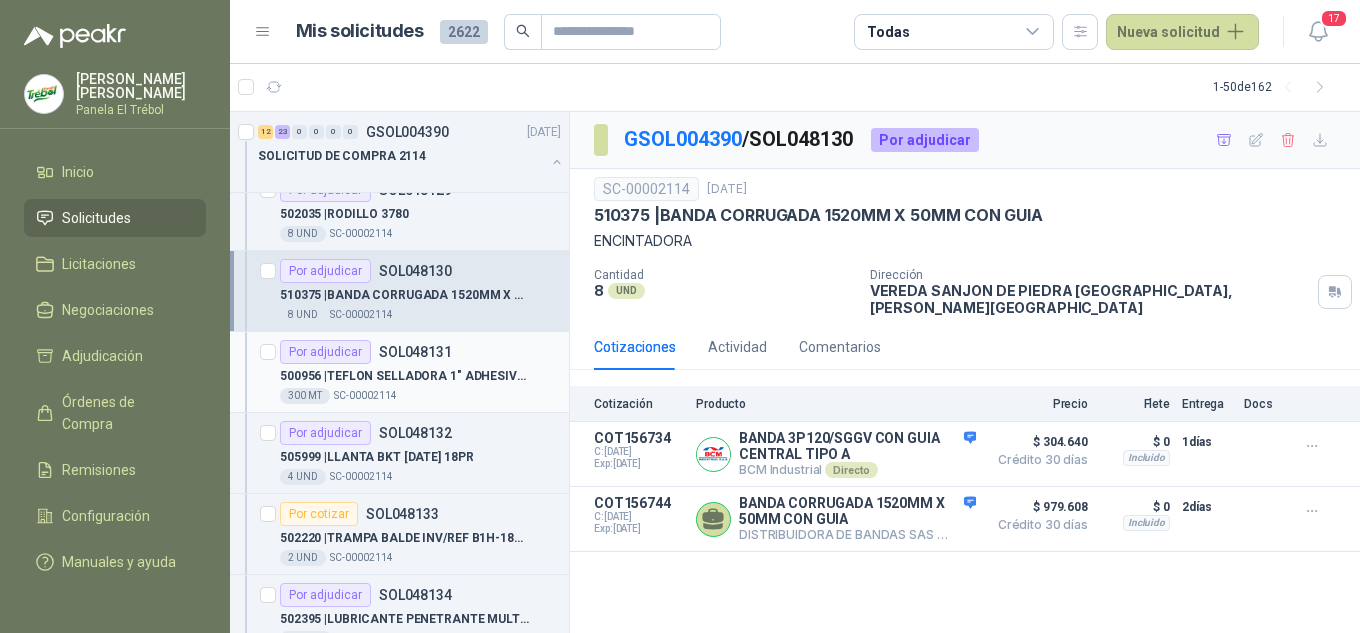 click on "500956 |  TEFLON SELLADORA 1" ADHESIVO ROLLO X 25" at bounding box center (404, 376) 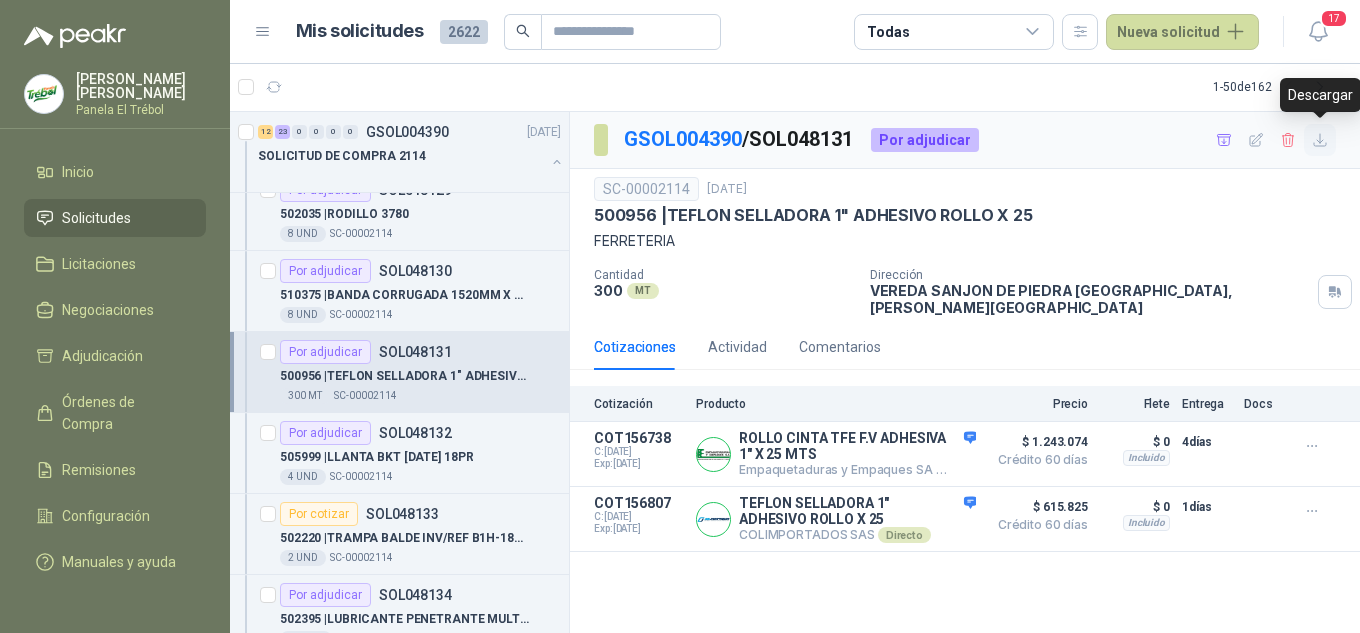click 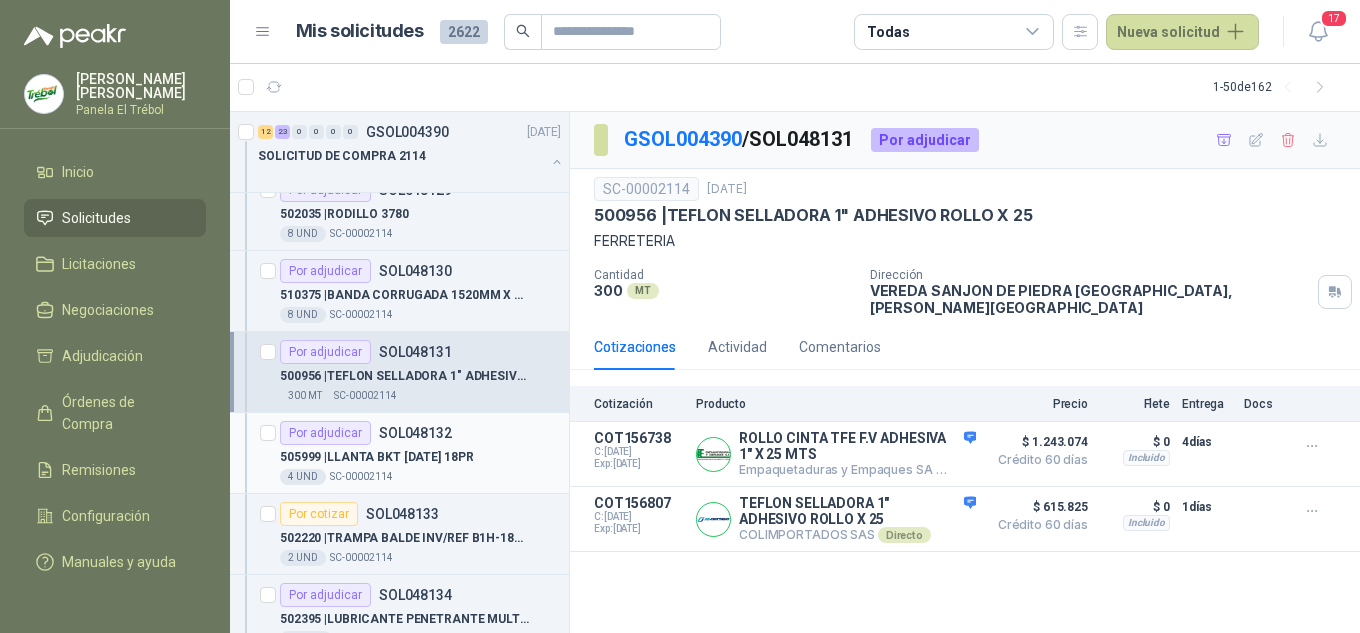 click on "Por adjudicar SOL048132" at bounding box center (366, 433) 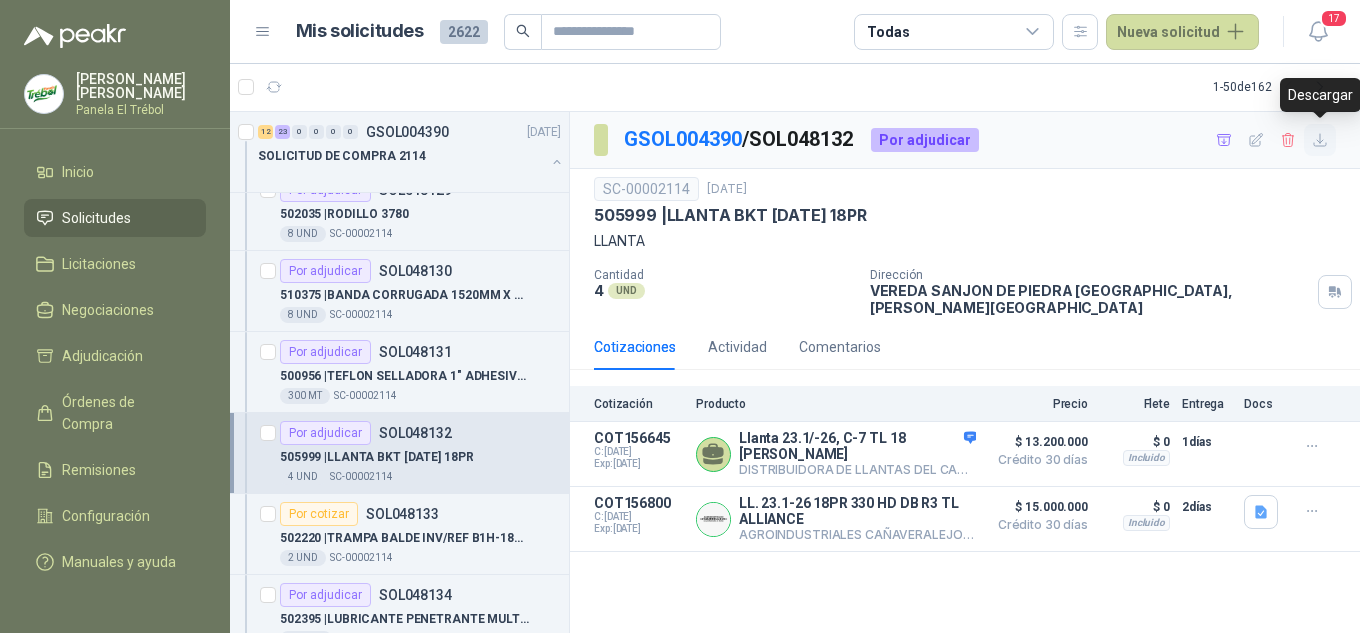click 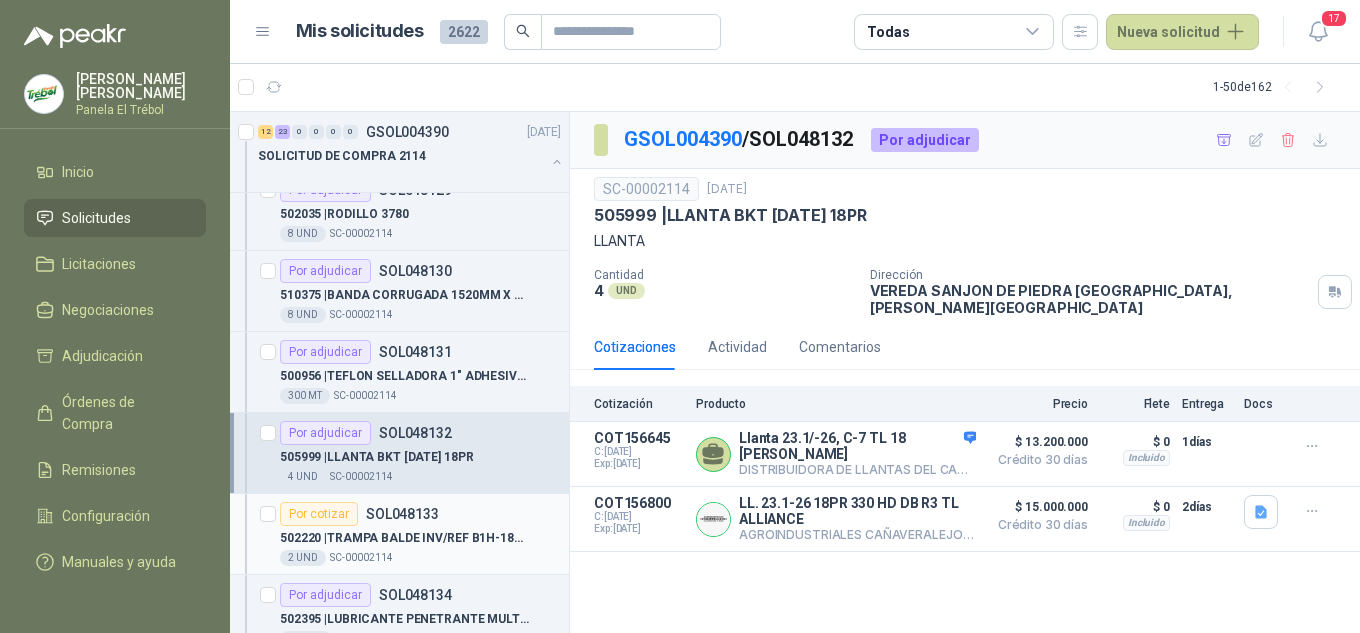scroll, scrollTop: 1600, scrollLeft: 0, axis: vertical 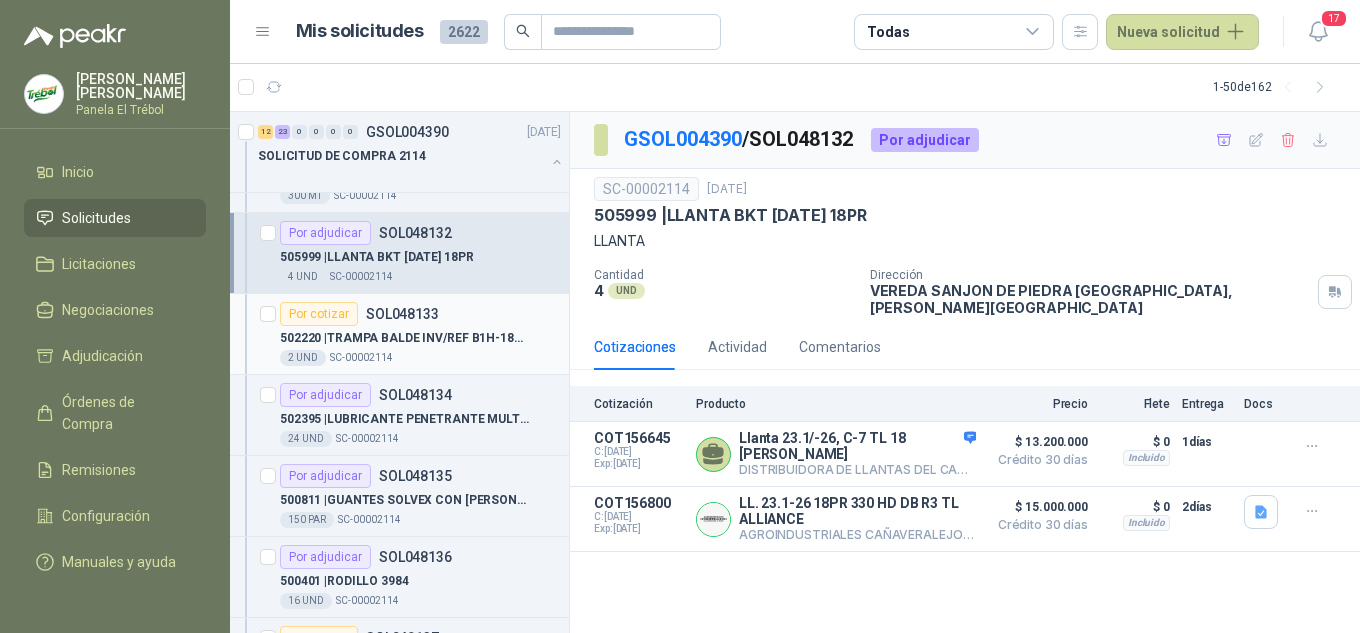 click on "Por cotizar SOL048133" at bounding box center (420, 314) 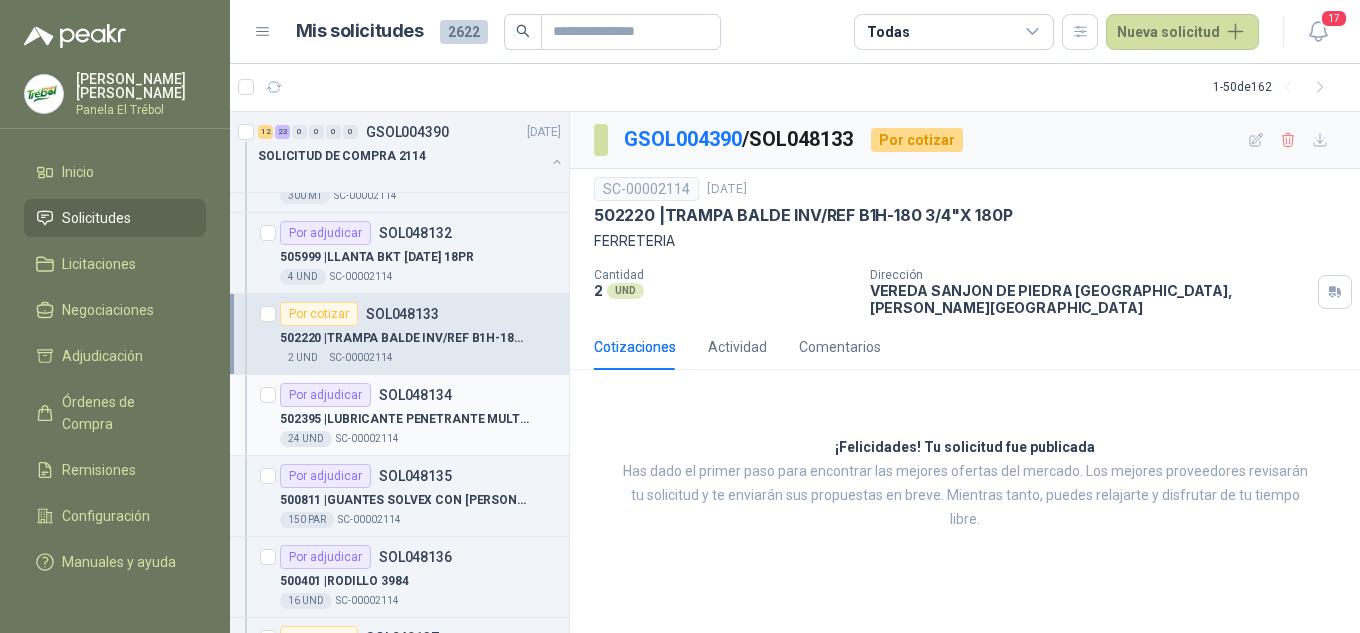 click on "502395 |  LUBRICANTE PENETRANTE MULTIUSO/CRC 3-36" at bounding box center [404, 419] 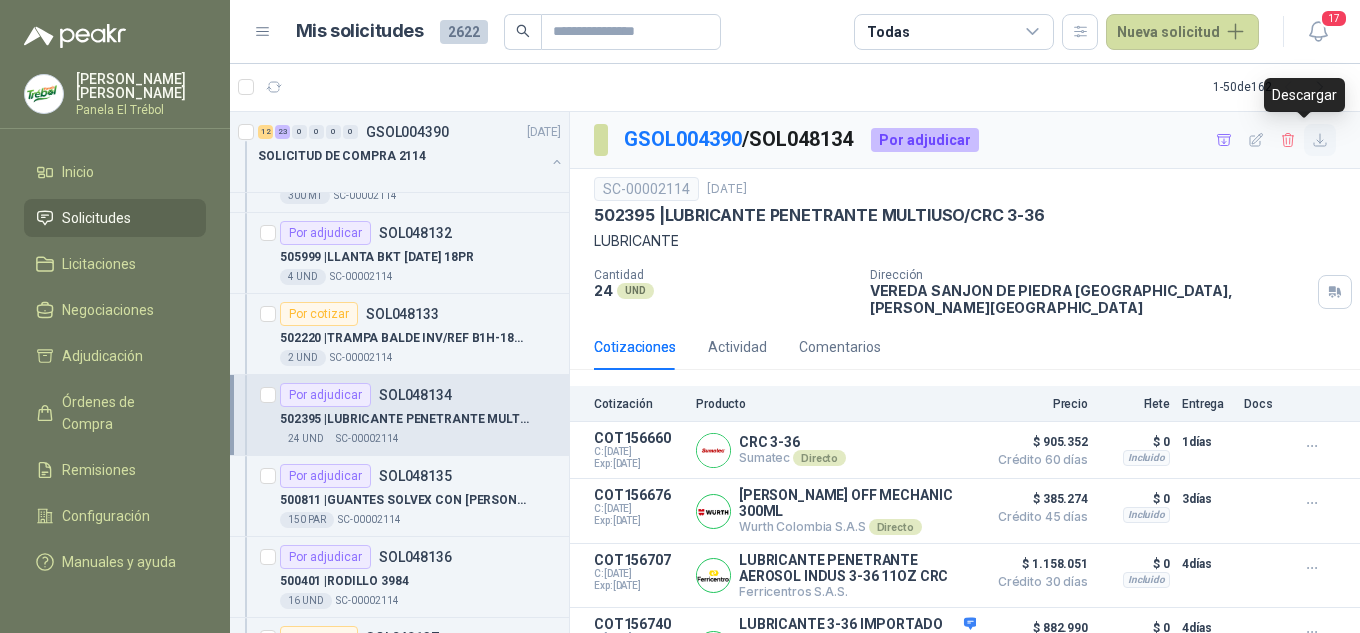 click 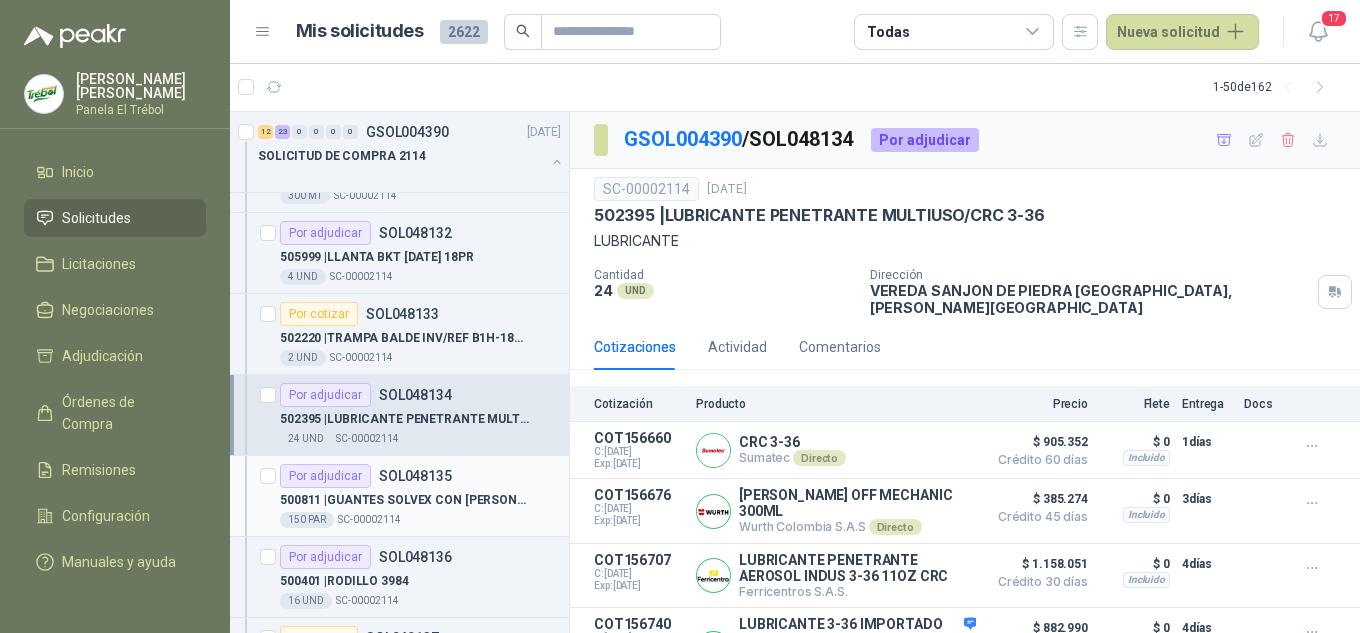 click on "500811 |  GUANTES SOLVEX CON [PERSON_NAME]" at bounding box center [404, 500] 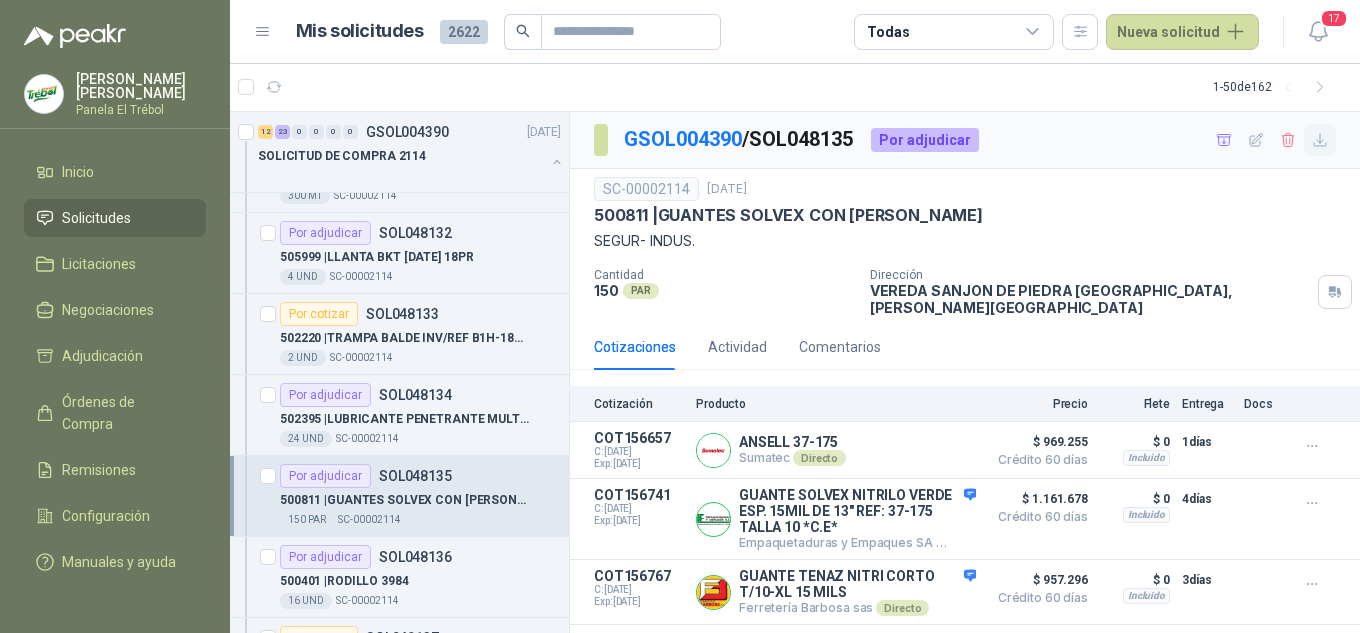 click 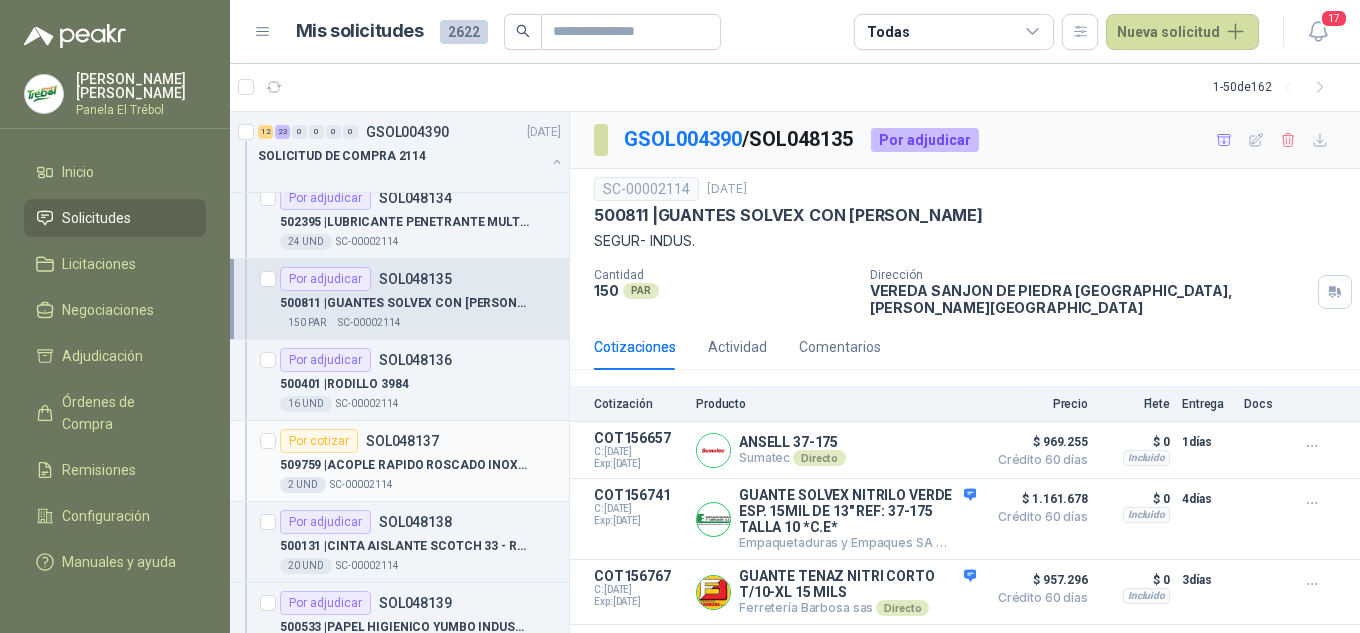 scroll, scrollTop: 1800, scrollLeft: 0, axis: vertical 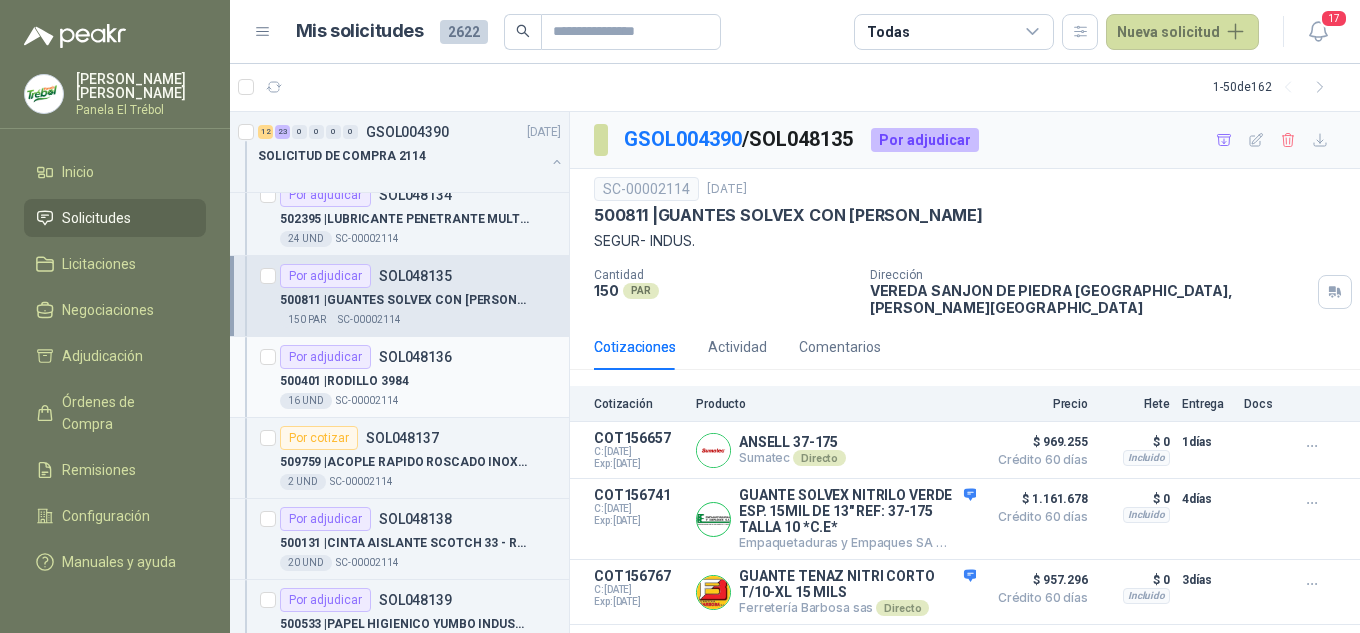 click on "500401 |  RODILLO 3984" at bounding box center [344, 381] 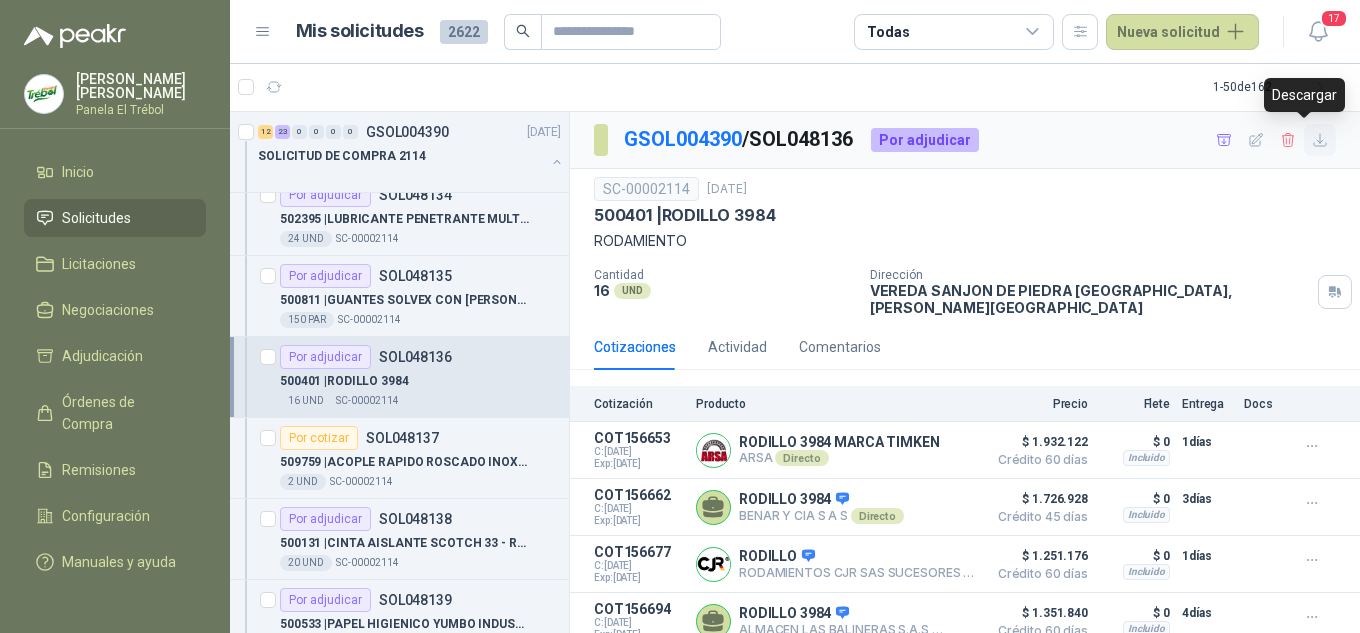 click 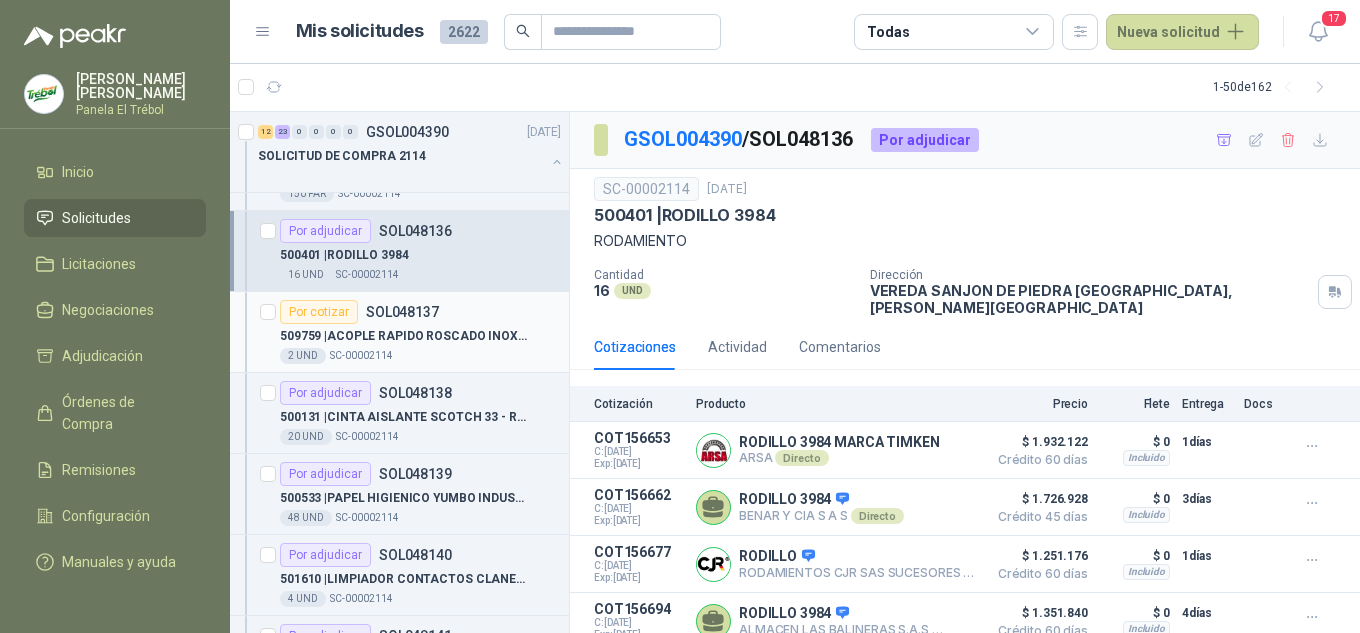 scroll, scrollTop: 1933, scrollLeft: 0, axis: vertical 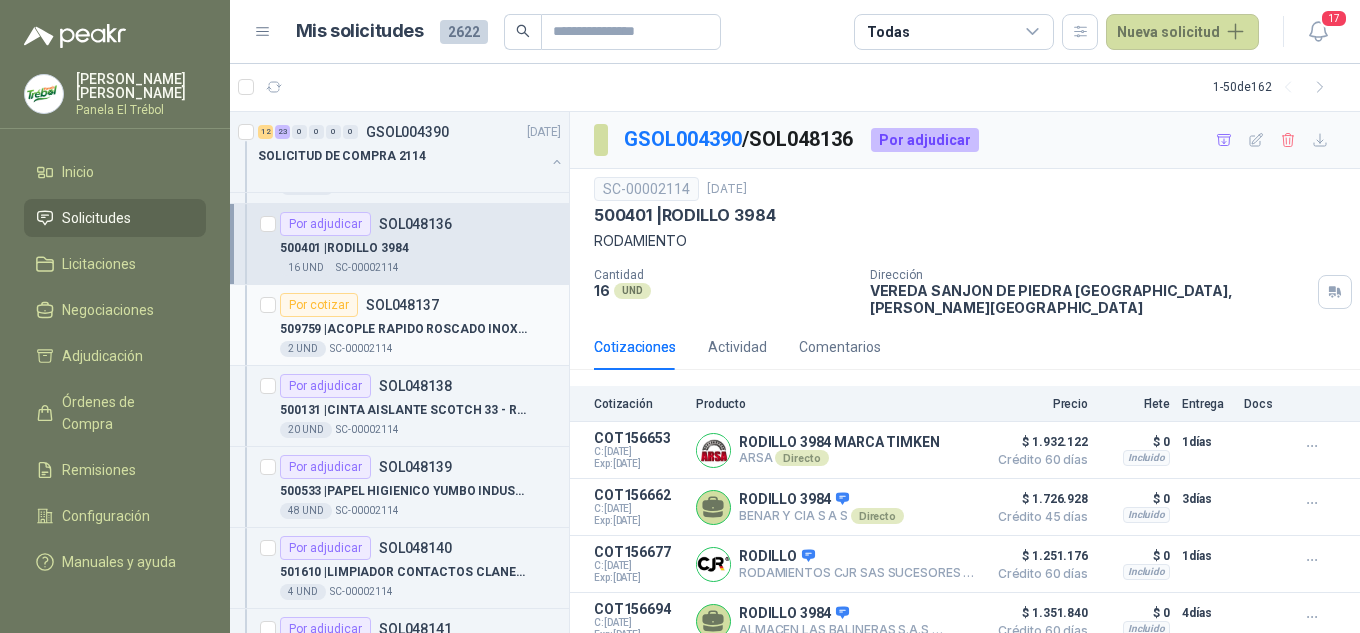 click on "509759 |  ACOPLE RAPIDO ROSCADO INOX  4"" at bounding box center (420, 329) 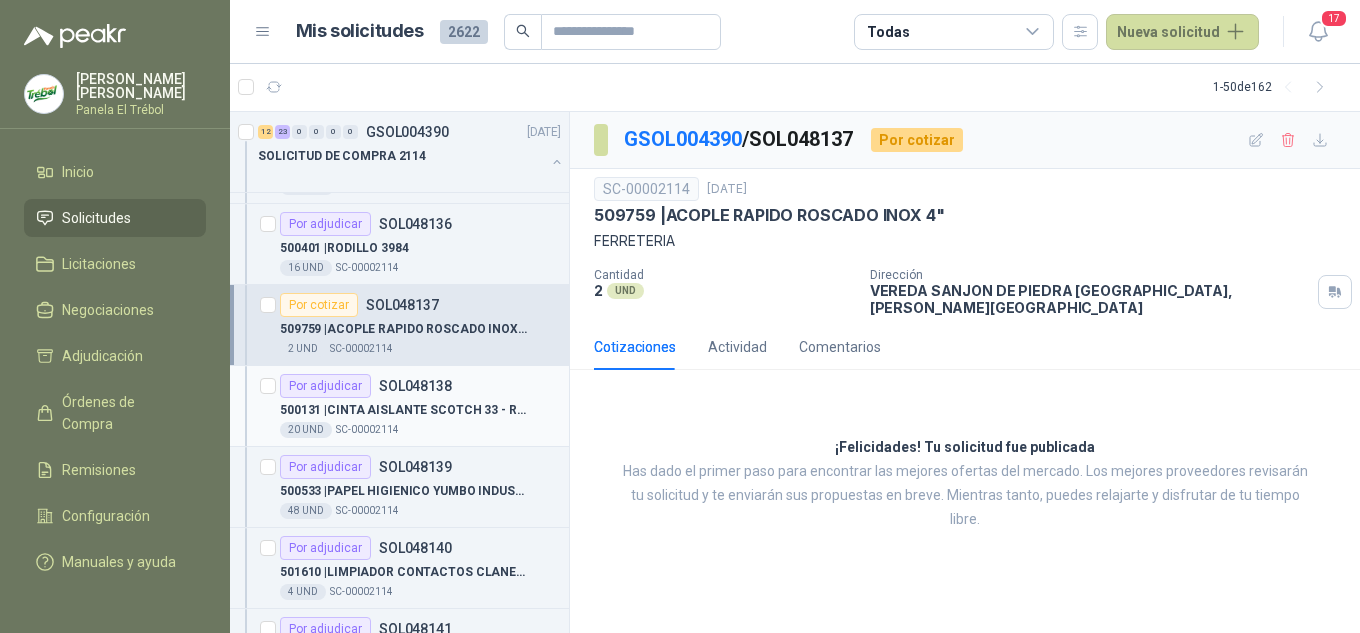 click on "500131 |  CINTA AISLANTE SCOTCH 33 - ROLLO" at bounding box center [404, 410] 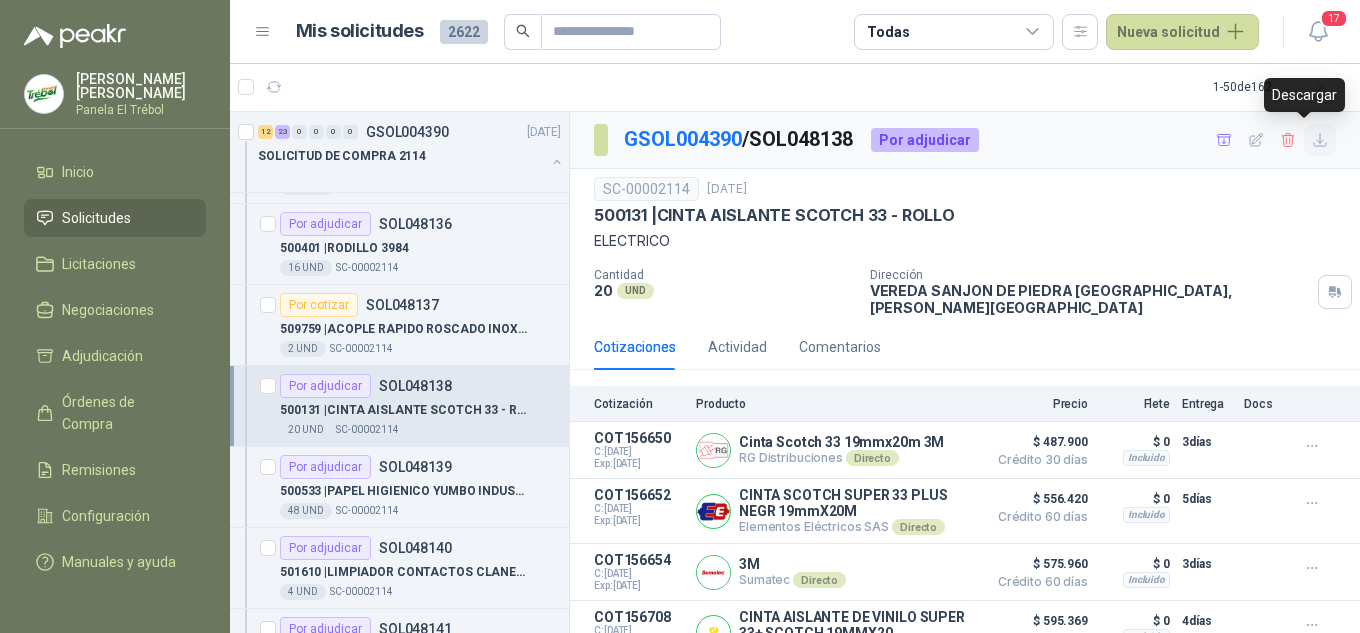 click 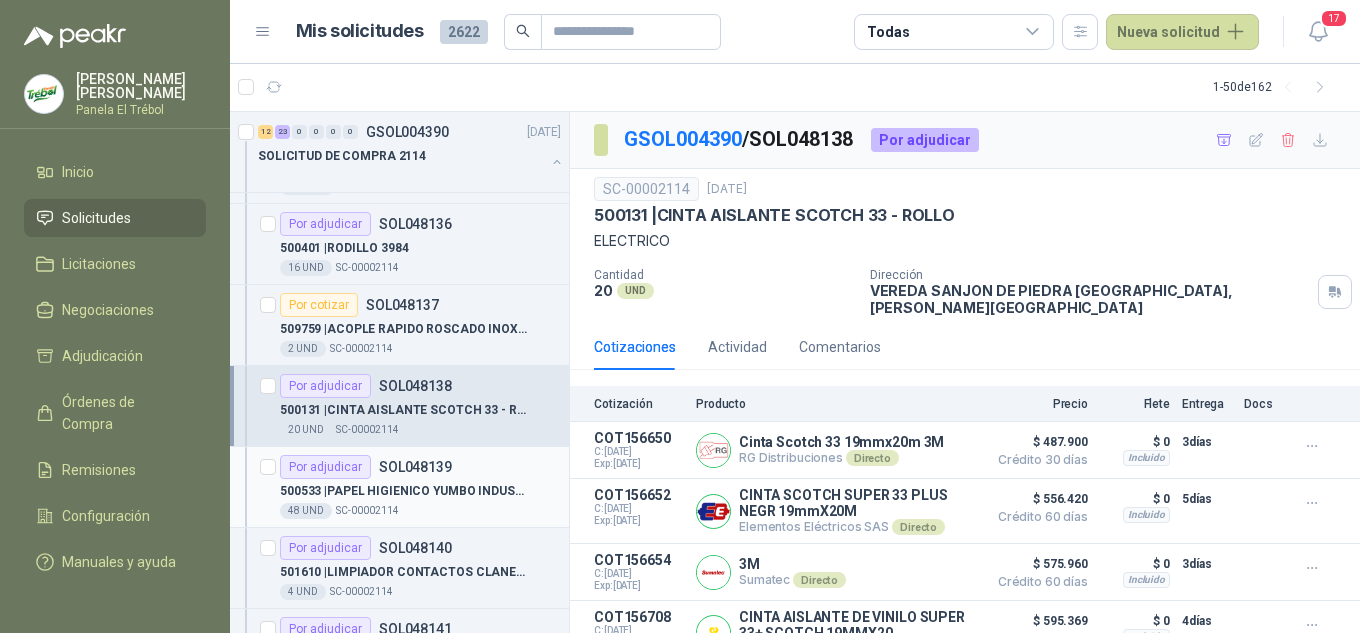 click on "500533 |  PAPEL HIGIENICO YUMBO INDUSTRIAL" at bounding box center (404, 491) 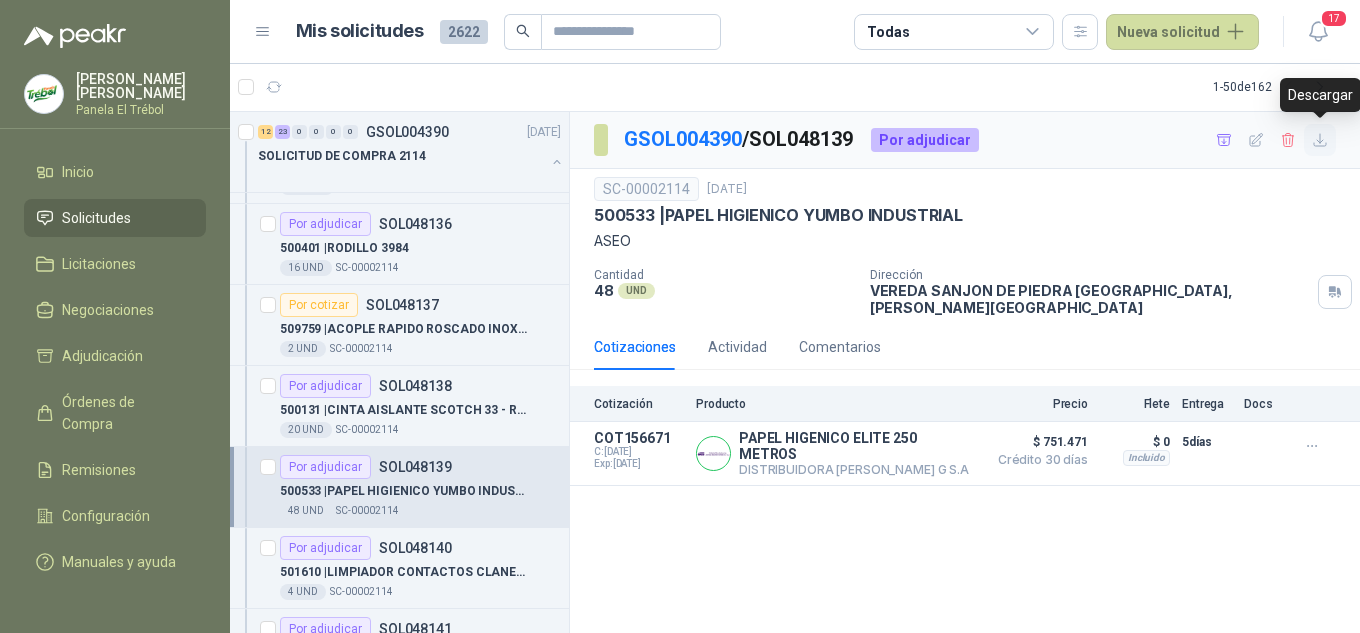 click 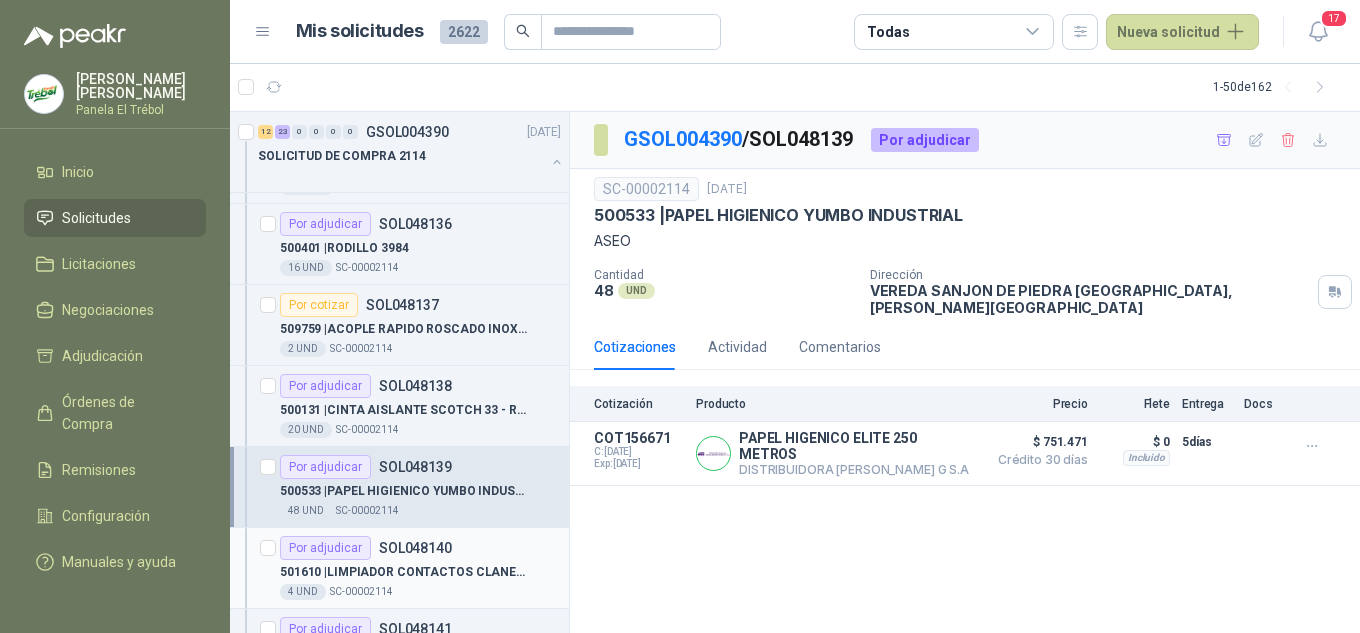 click on "Por adjudicar SOL048140" at bounding box center [366, 548] 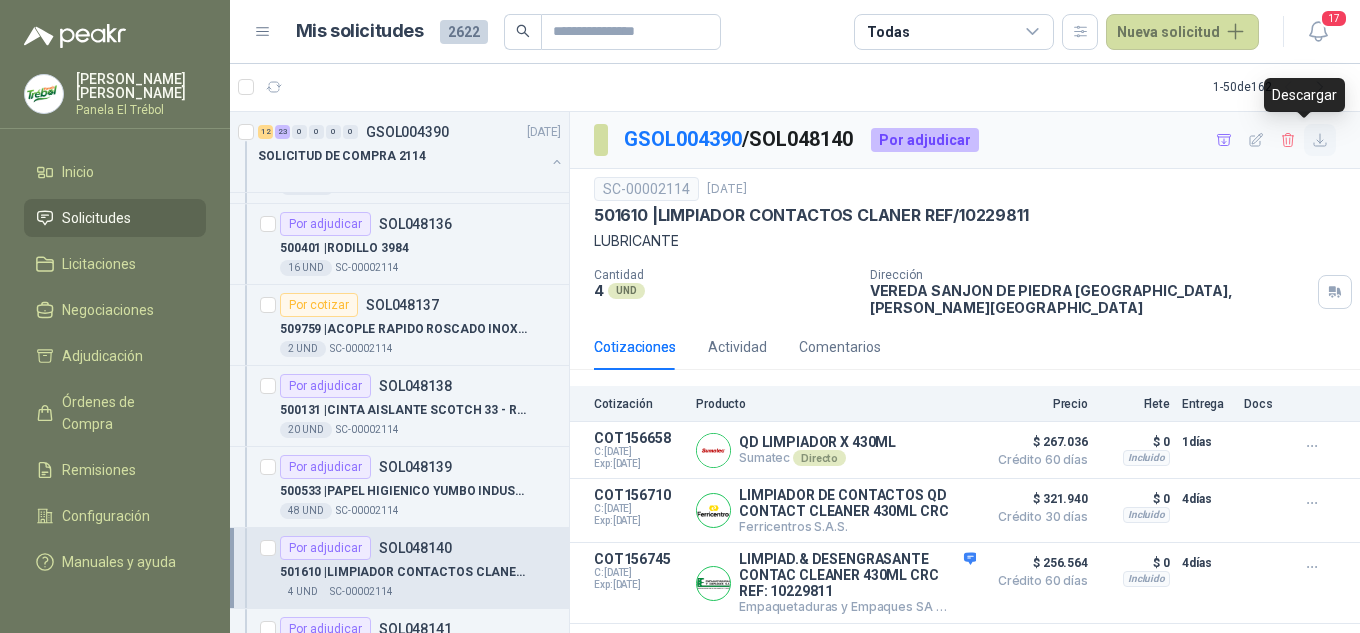 click 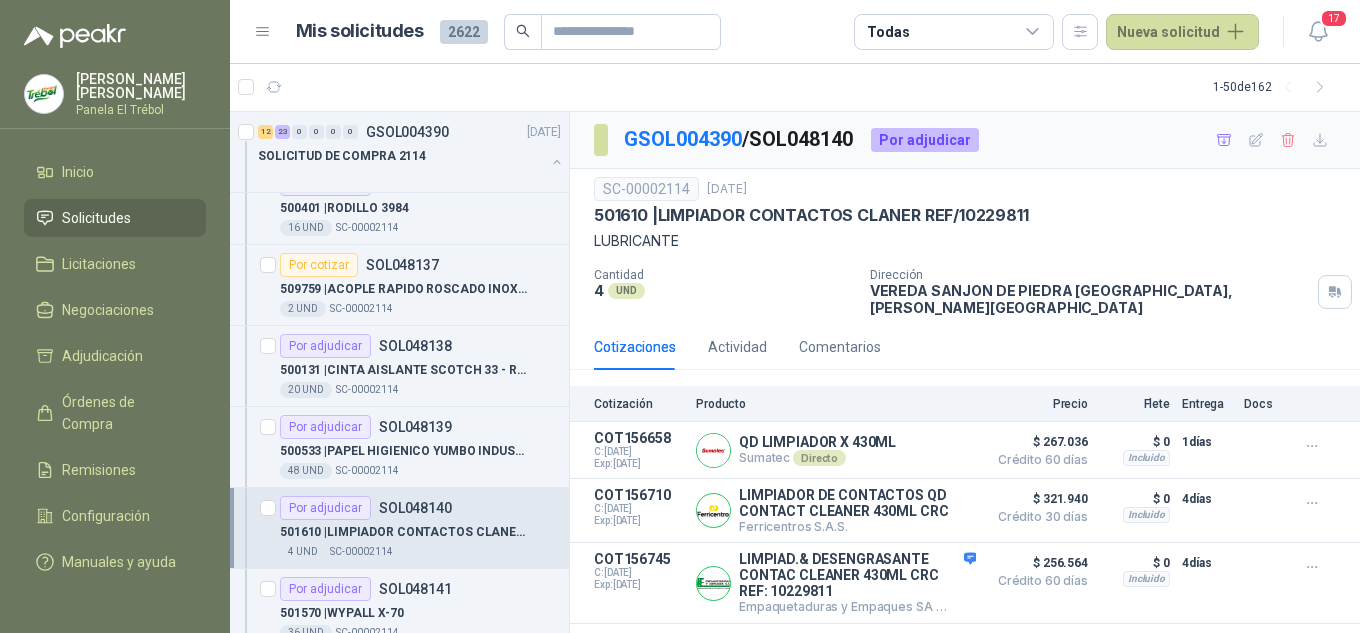 scroll, scrollTop: 2133, scrollLeft: 0, axis: vertical 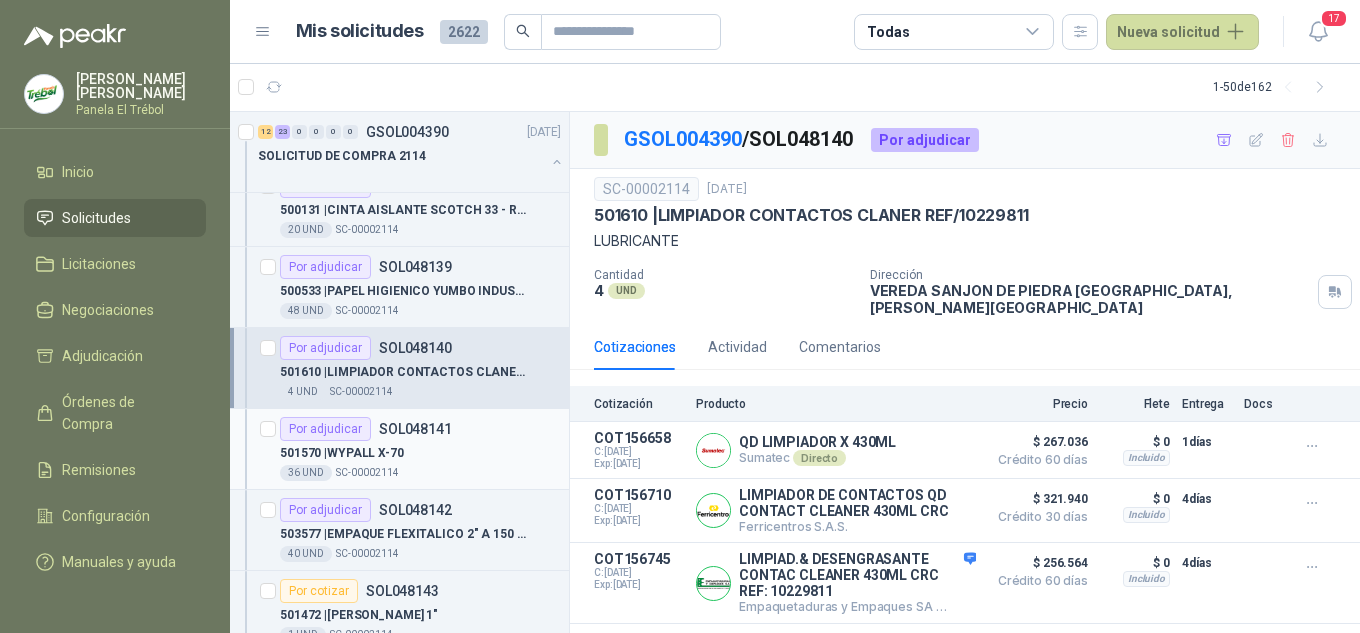 click on "501570 |  WYPALL X-70" at bounding box center [420, 453] 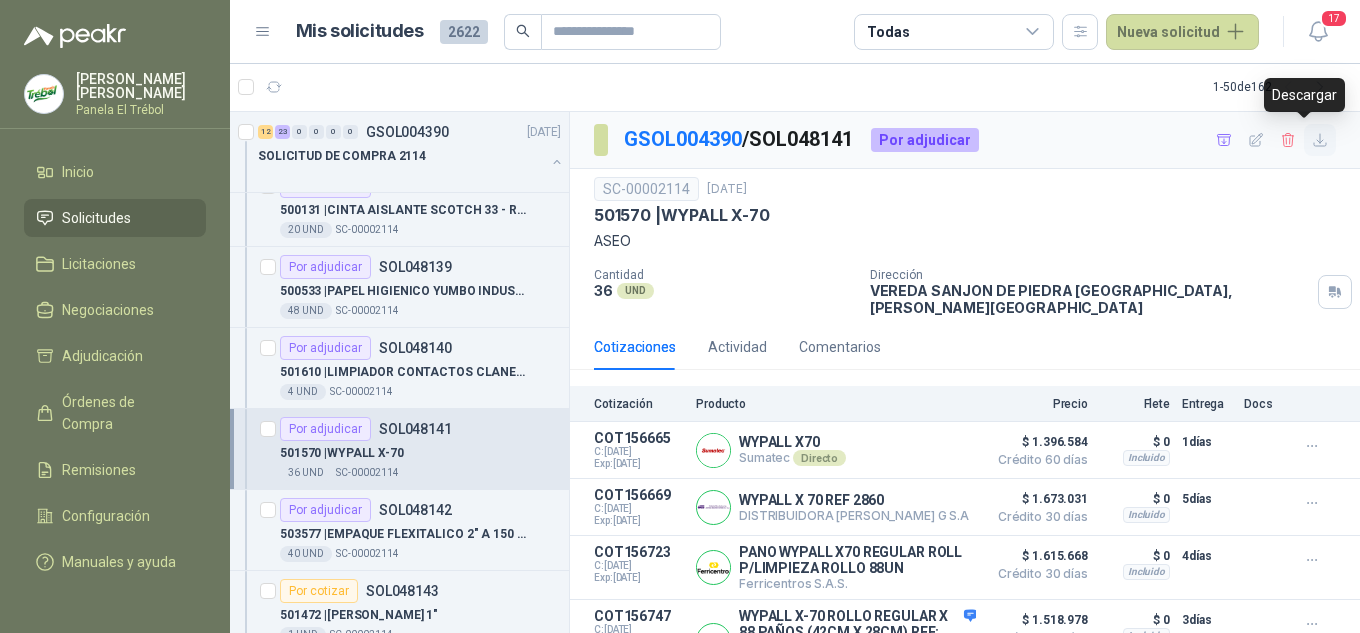 click 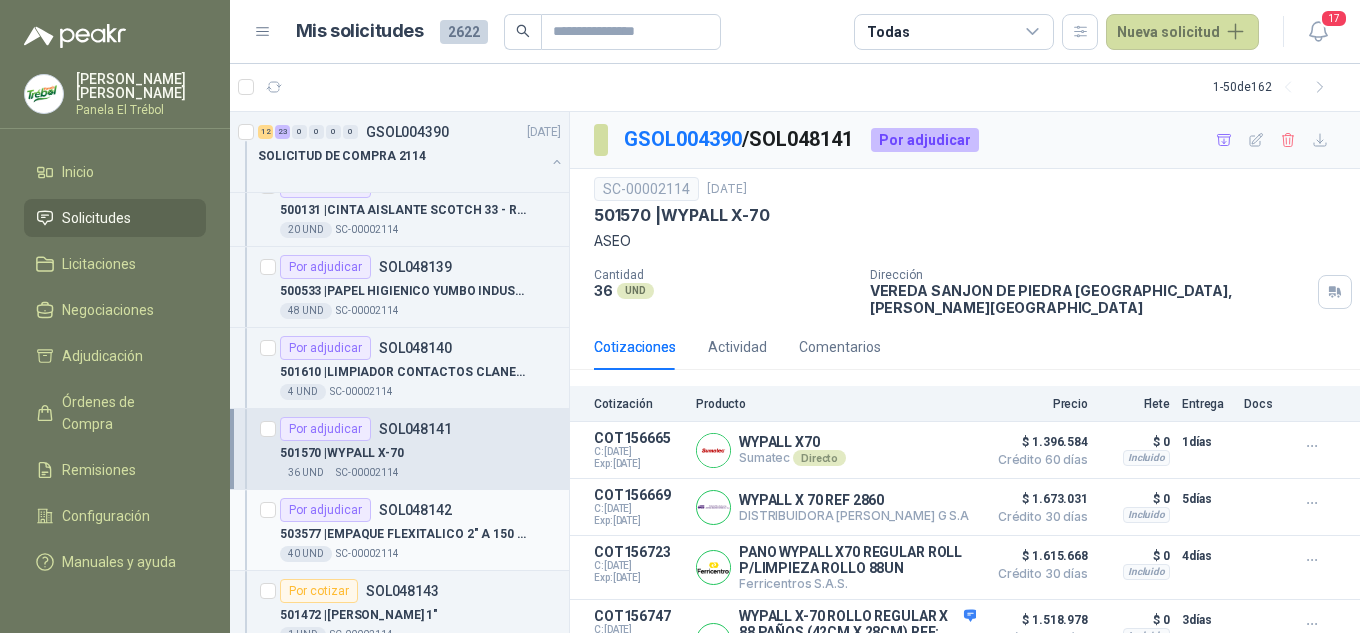 click on "503577 |  EMPAQUE FLEXITALICO 2" A 150 PSI" at bounding box center [404, 534] 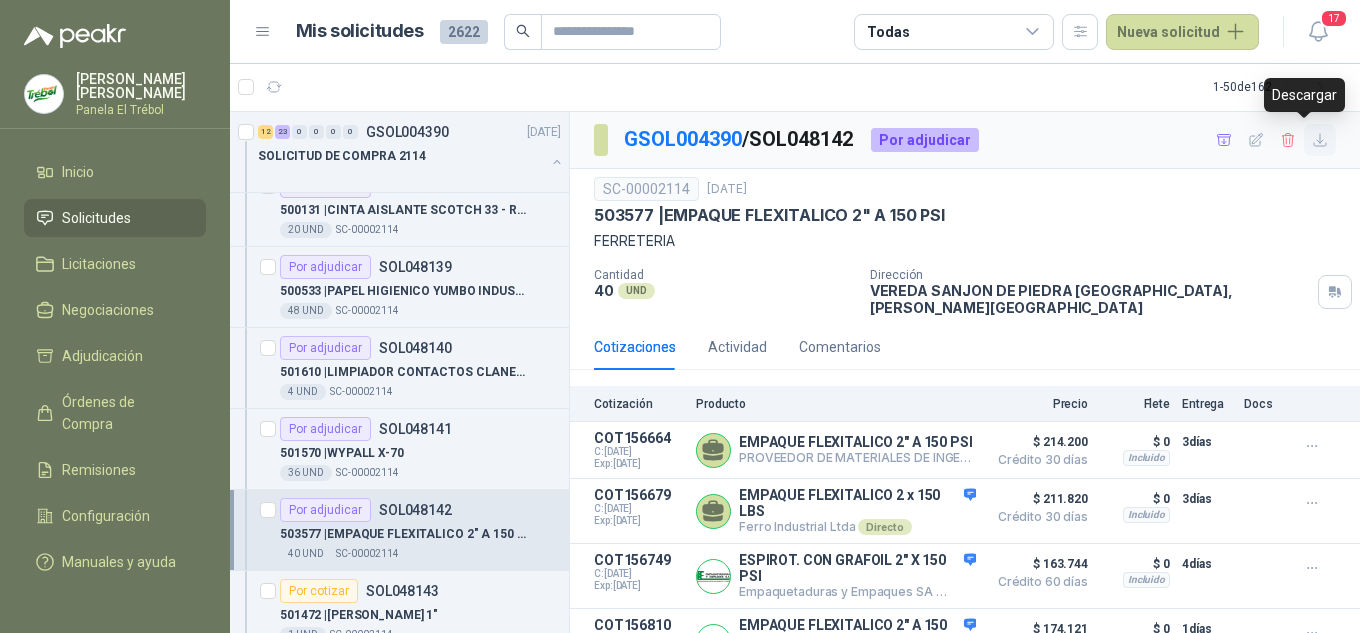 click 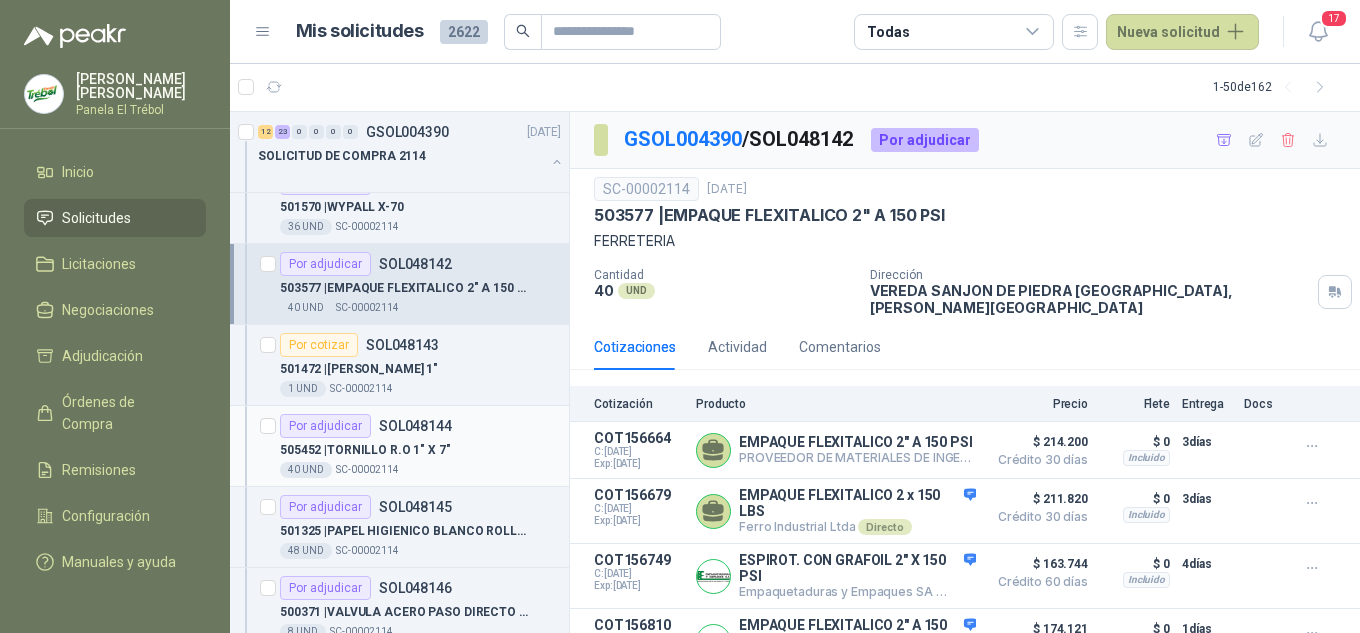 scroll, scrollTop: 2400, scrollLeft: 0, axis: vertical 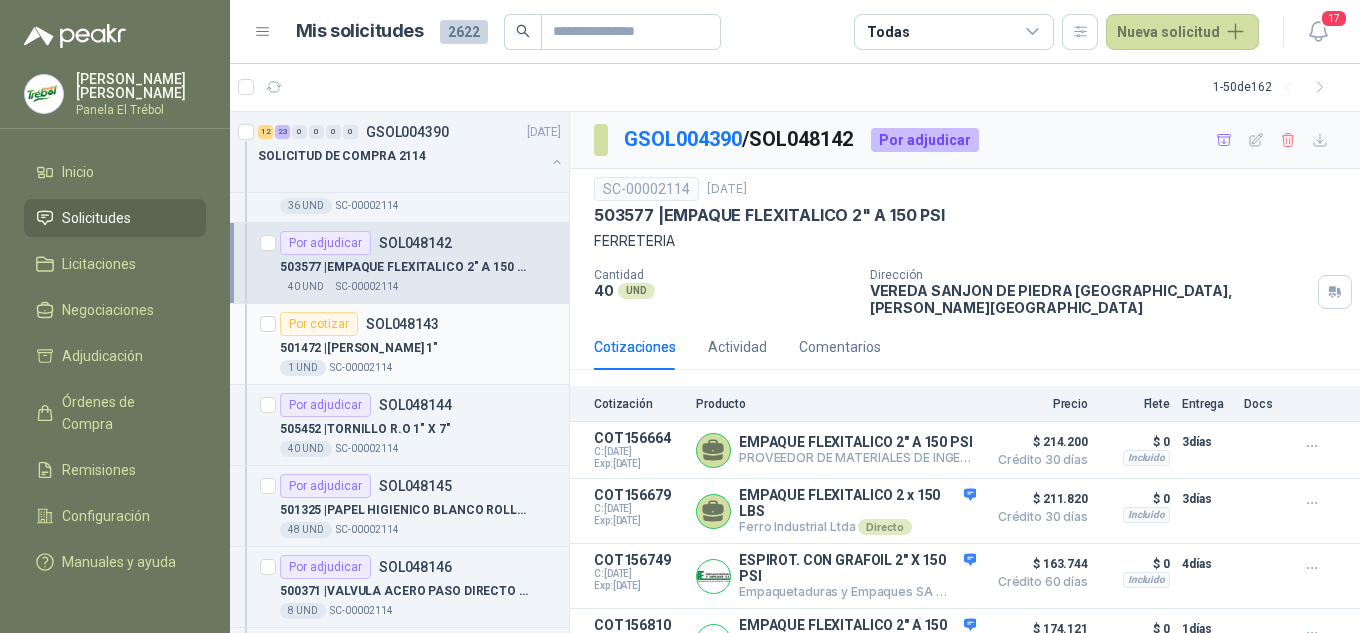 click on "SOL048143" at bounding box center [402, 324] 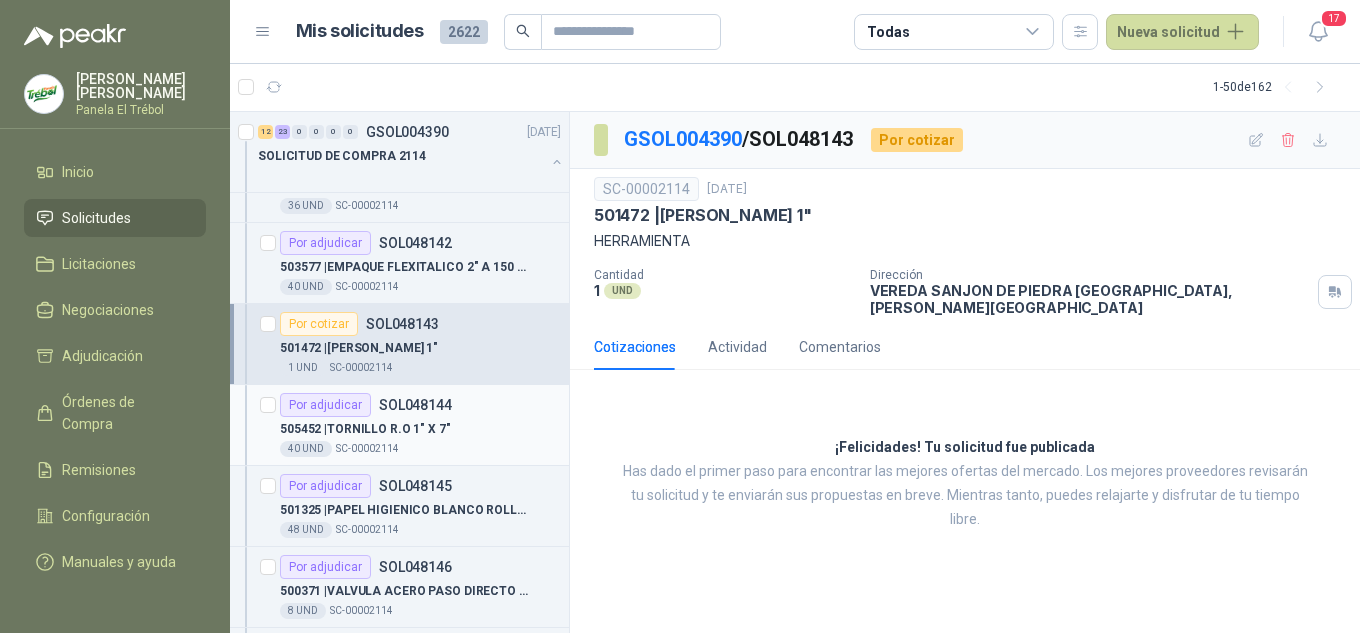 click on "505452 |  TORNILLO R.O 1" X 7"" at bounding box center (365, 429) 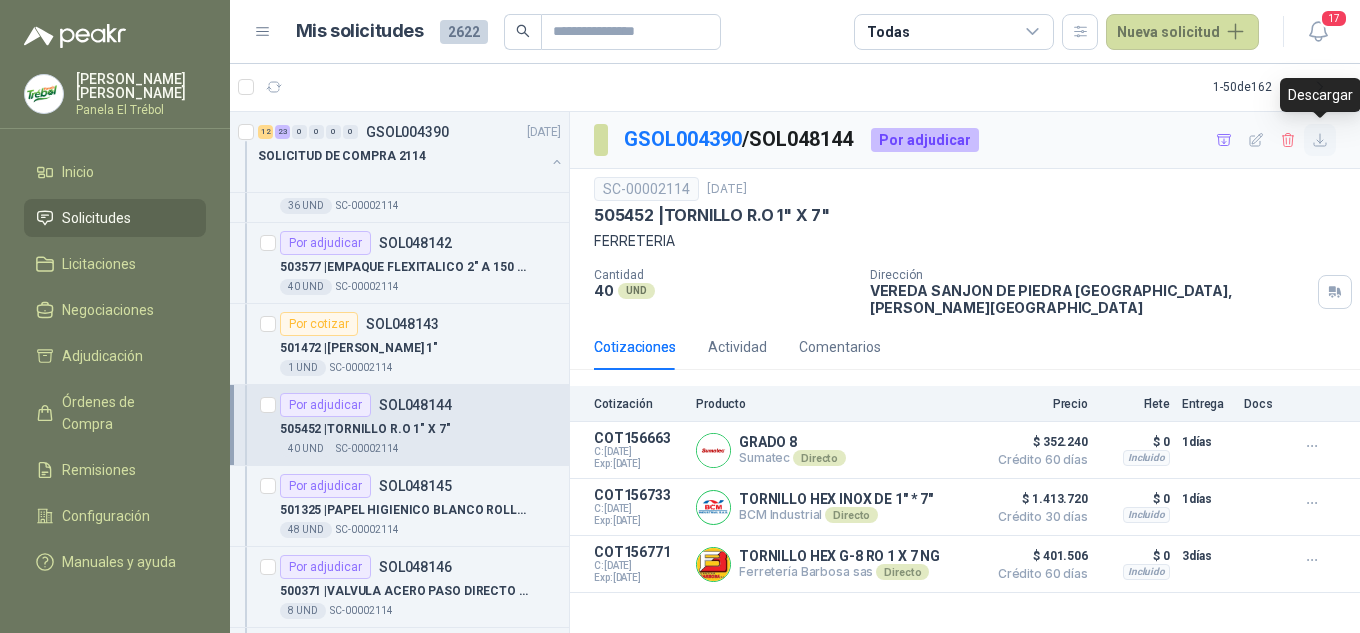 click 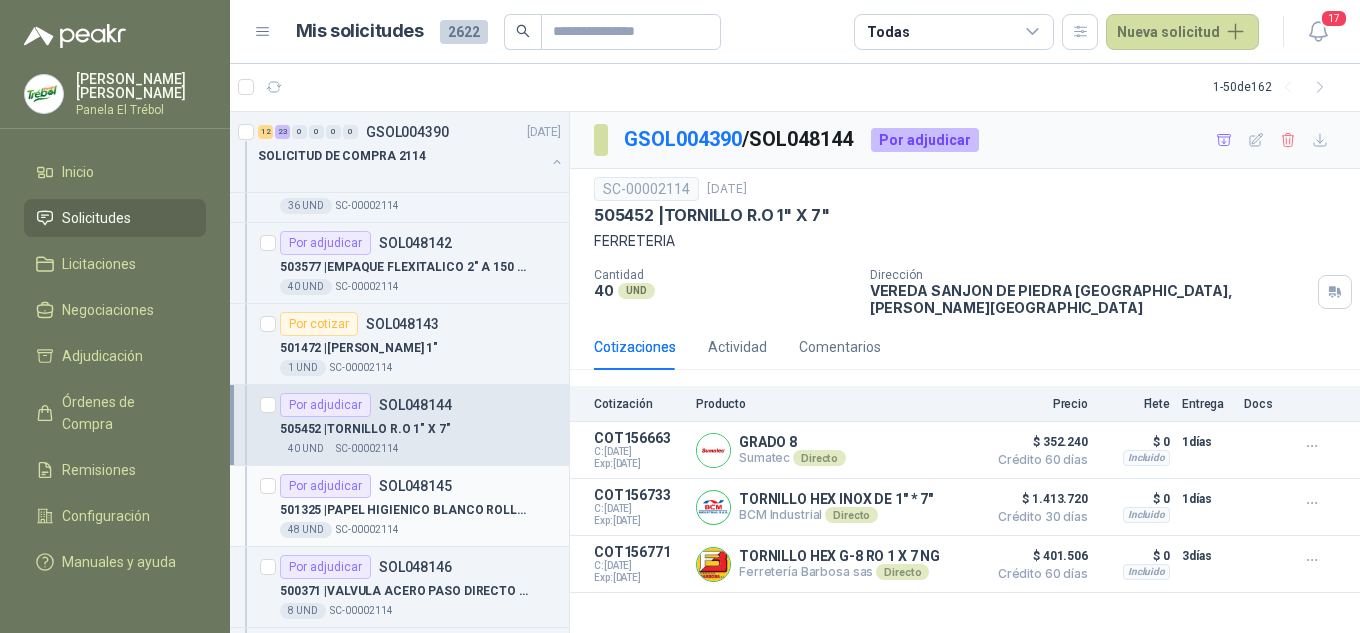 click on "501325 |  PAPEL HIGIENICO BLANCO ROLLO PEQUEÑO" at bounding box center [404, 510] 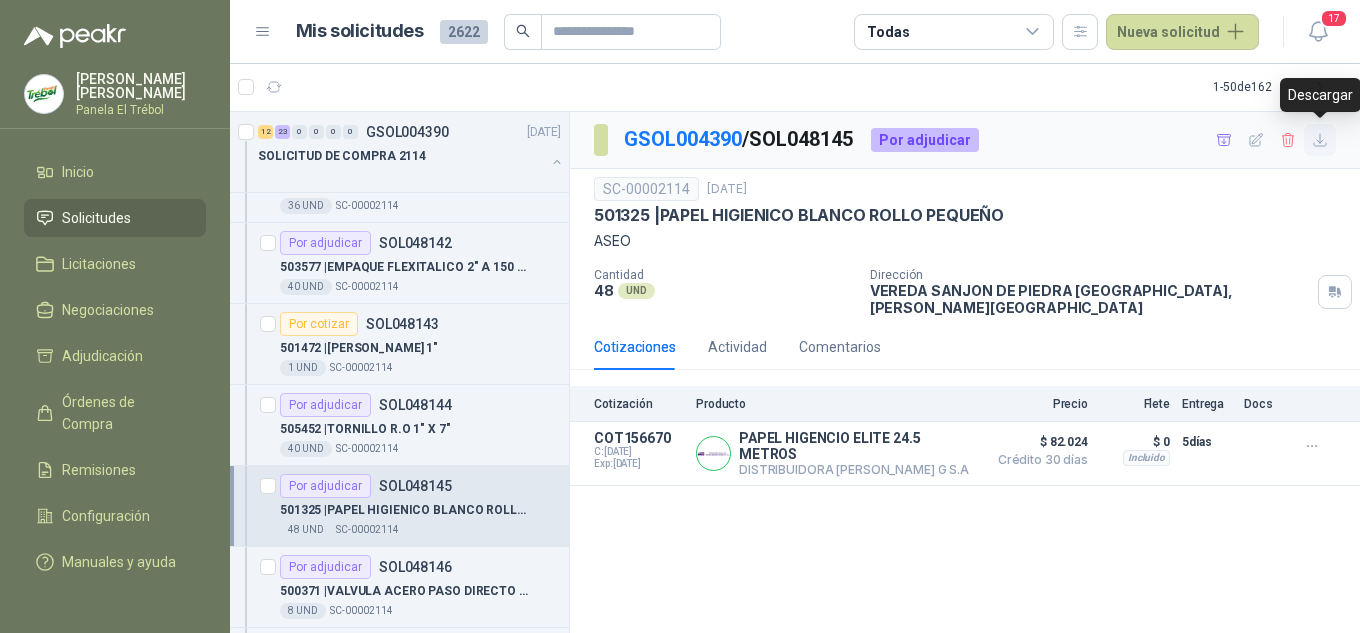 click 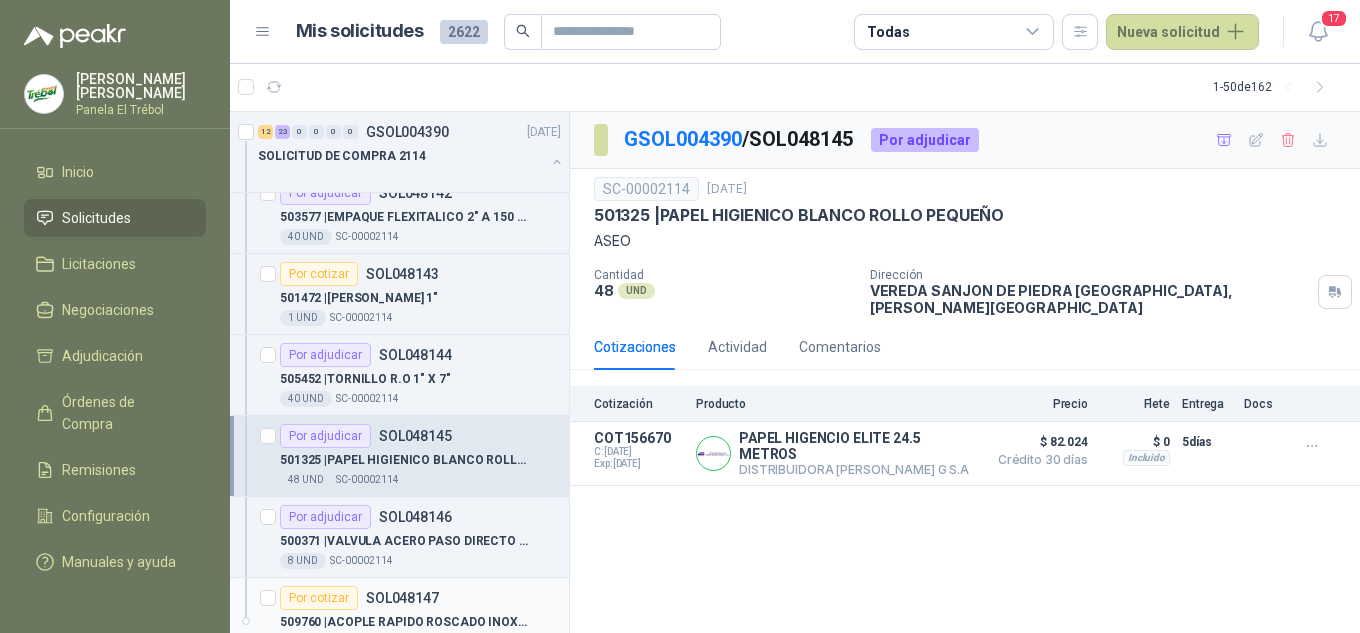 scroll, scrollTop: 2533, scrollLeft: 0, axis: vertical 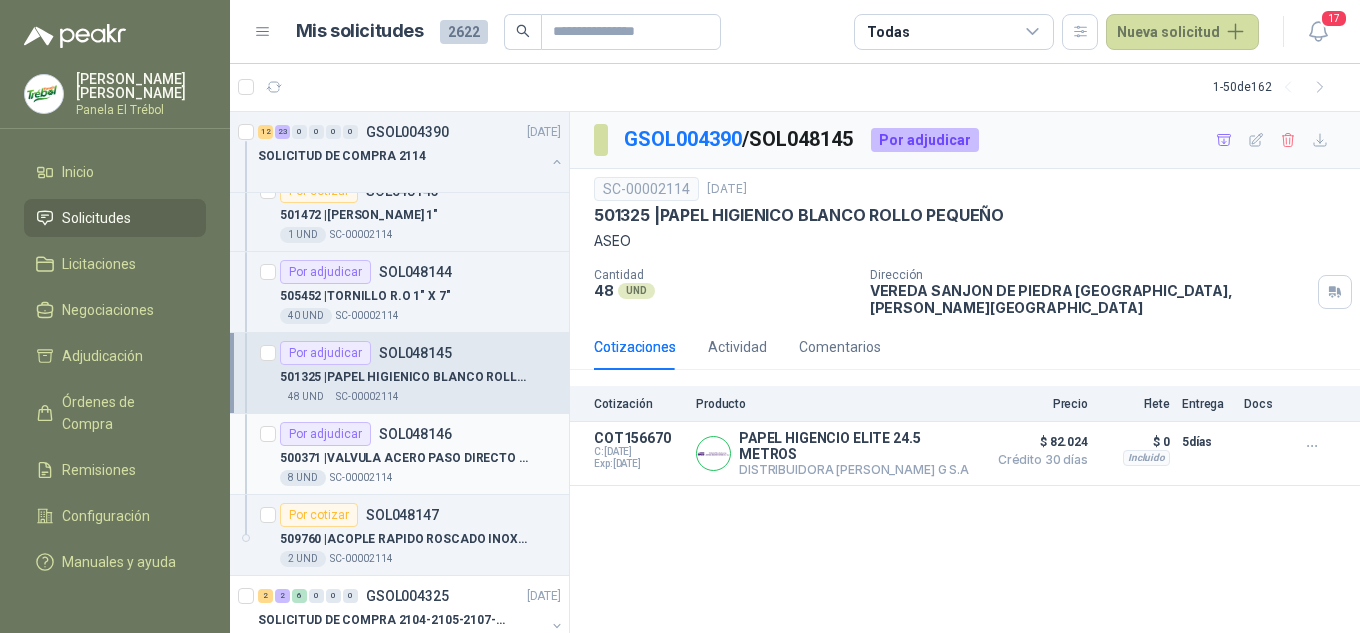 click on "500371 |  VALVULA ACERO PASO DIRECTO 1" X 800 PSI" at bounding box center (404, 458) 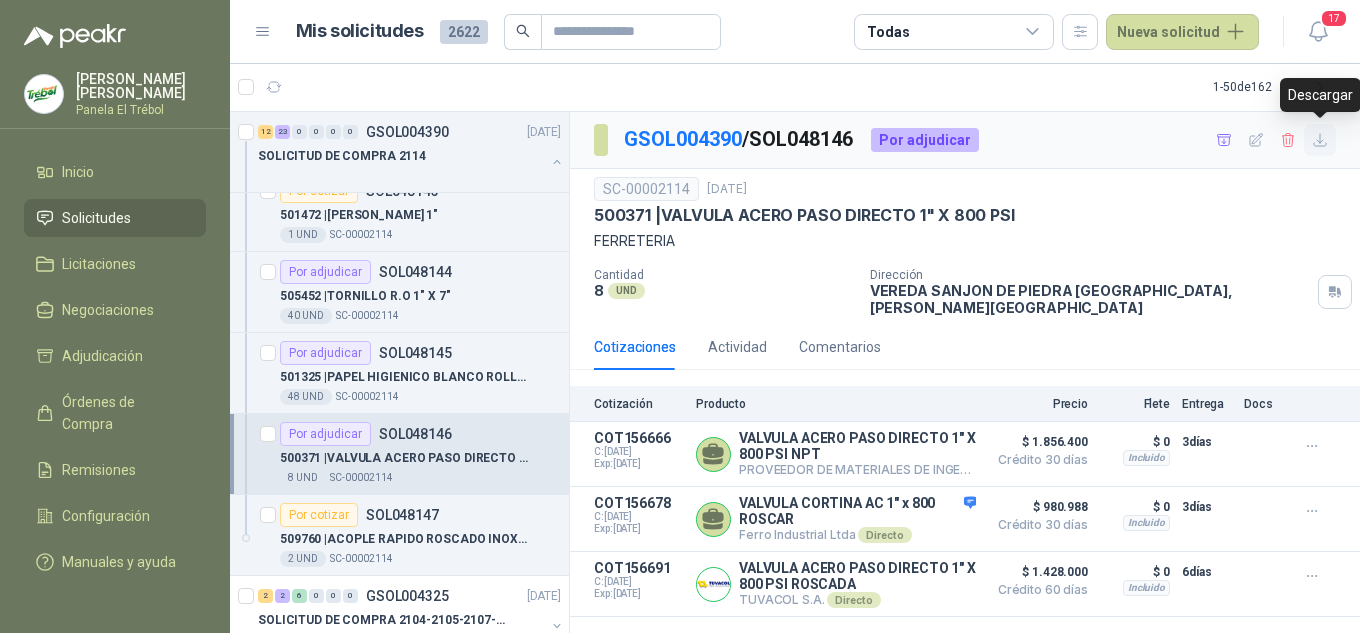 click 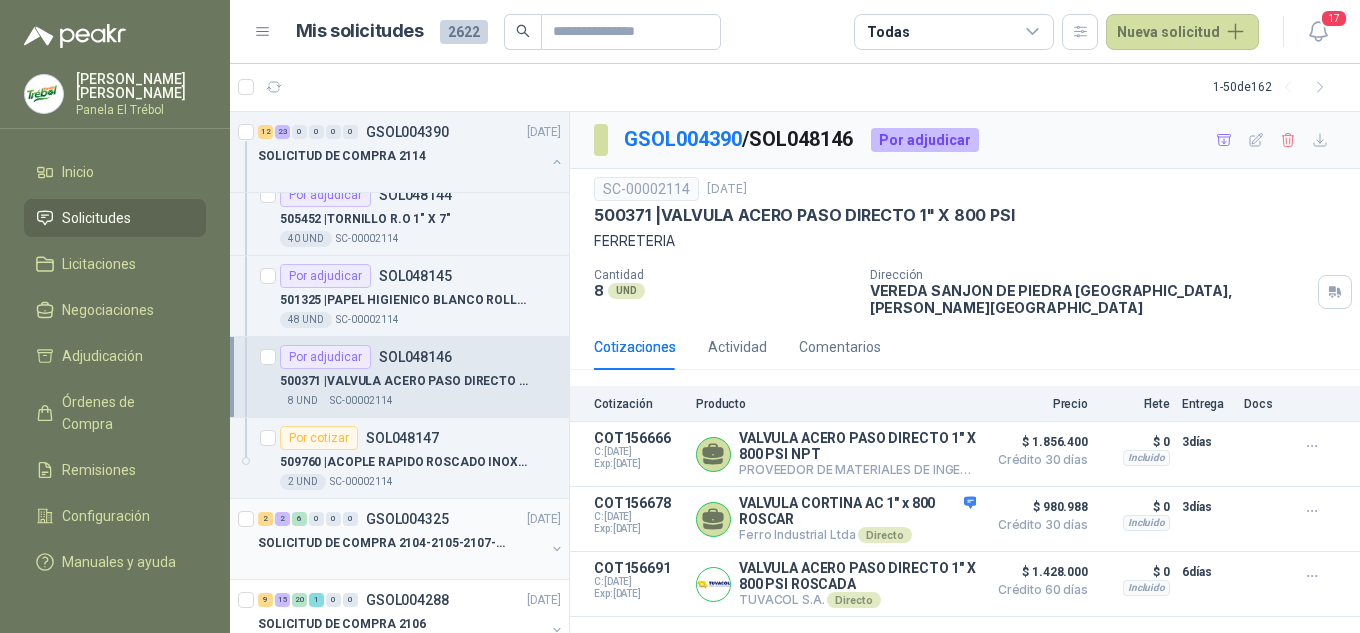 scroll, scrollTop: 2667, scrollLeft: 0, axis: vertical 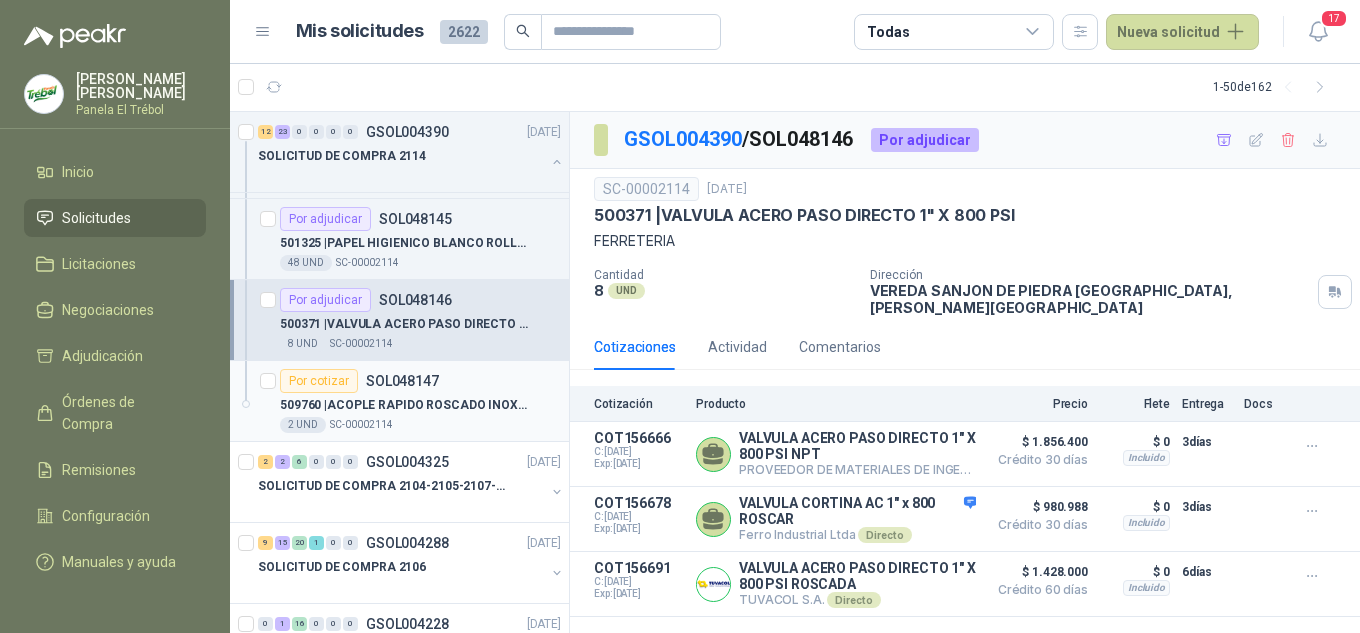 click on "509760 |  ACOPLE RAPIDO ROSCADO INOX  4" HEMBRA" at bounding box center (404, 405) 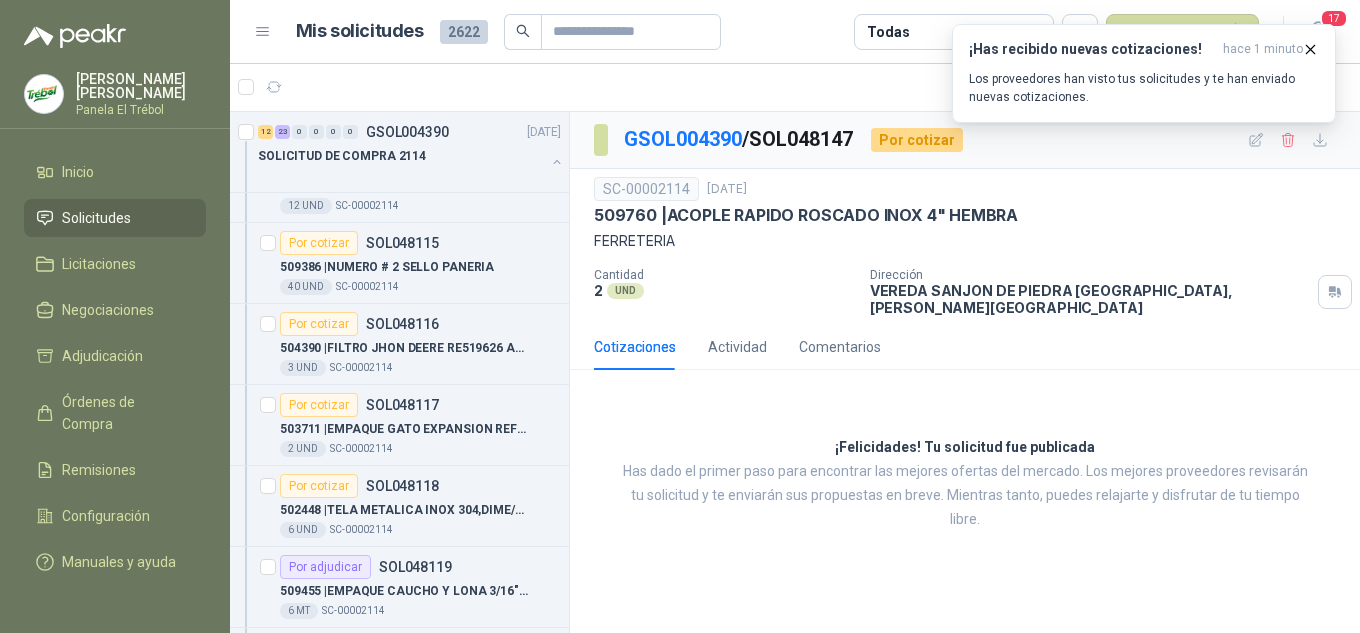 scroll, scrollTop: 0, scrollLeft: 0, axis: both 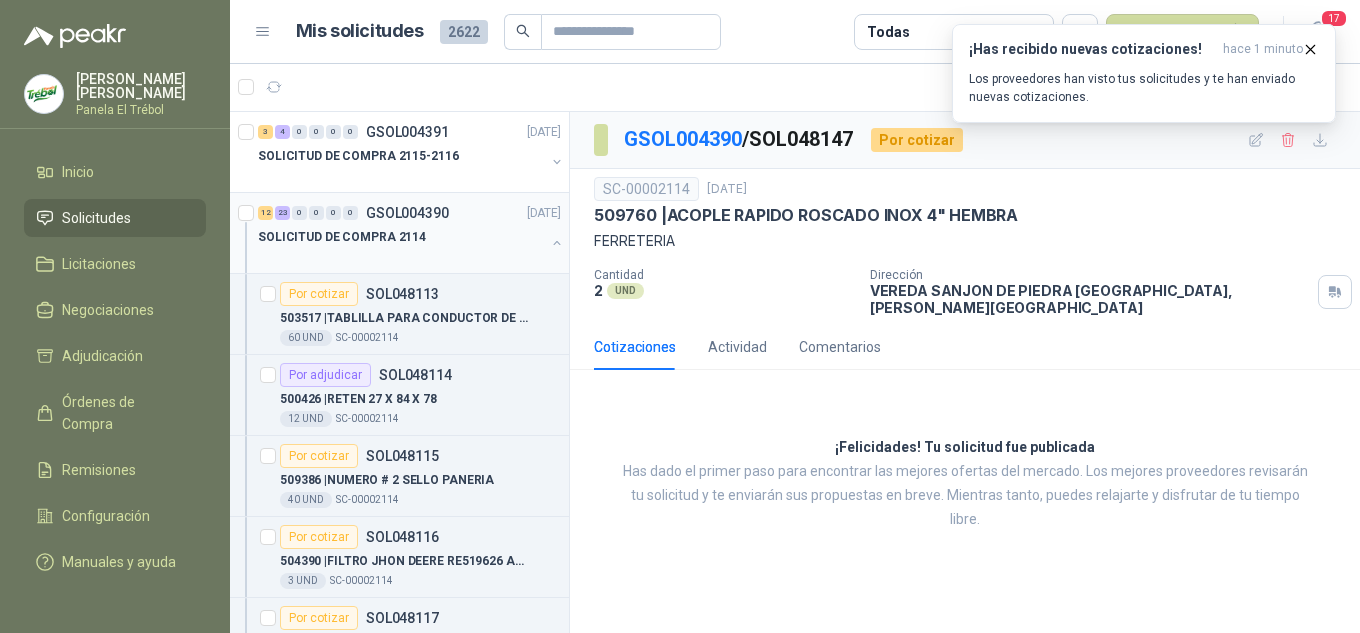 click at bounding box center [557, 243] 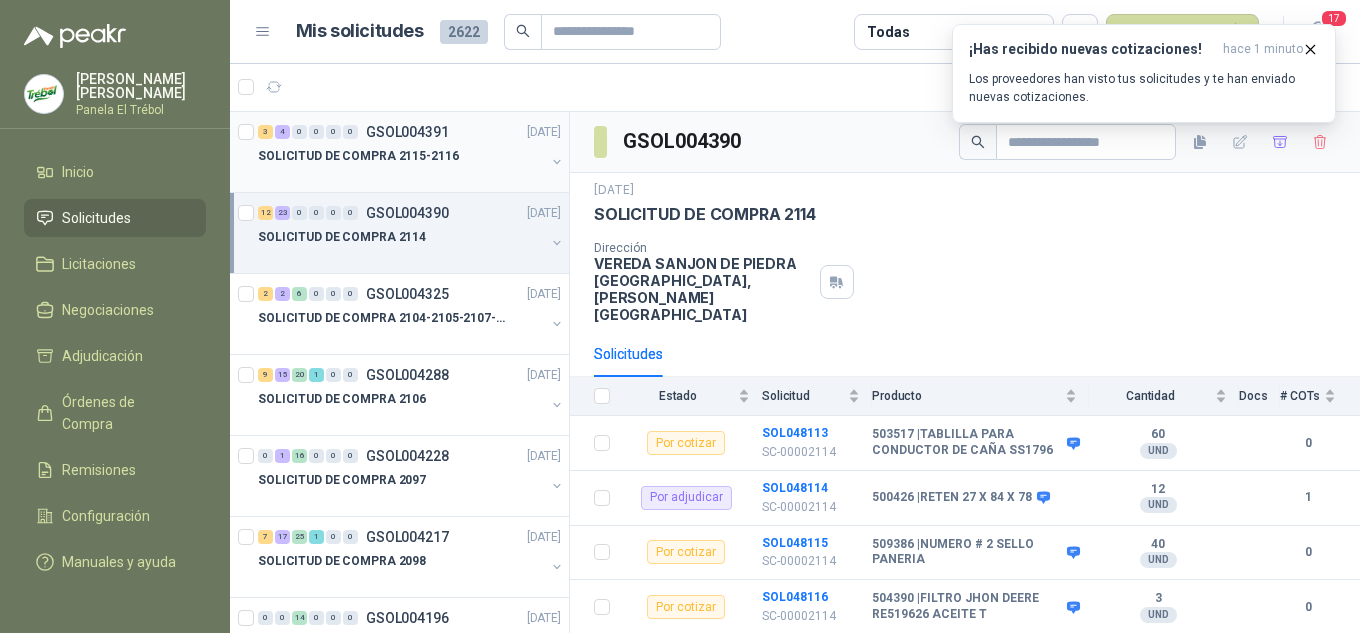click on "SOLICITUD DE COMPRA 2115-2116" at bounding box center (411, 164) 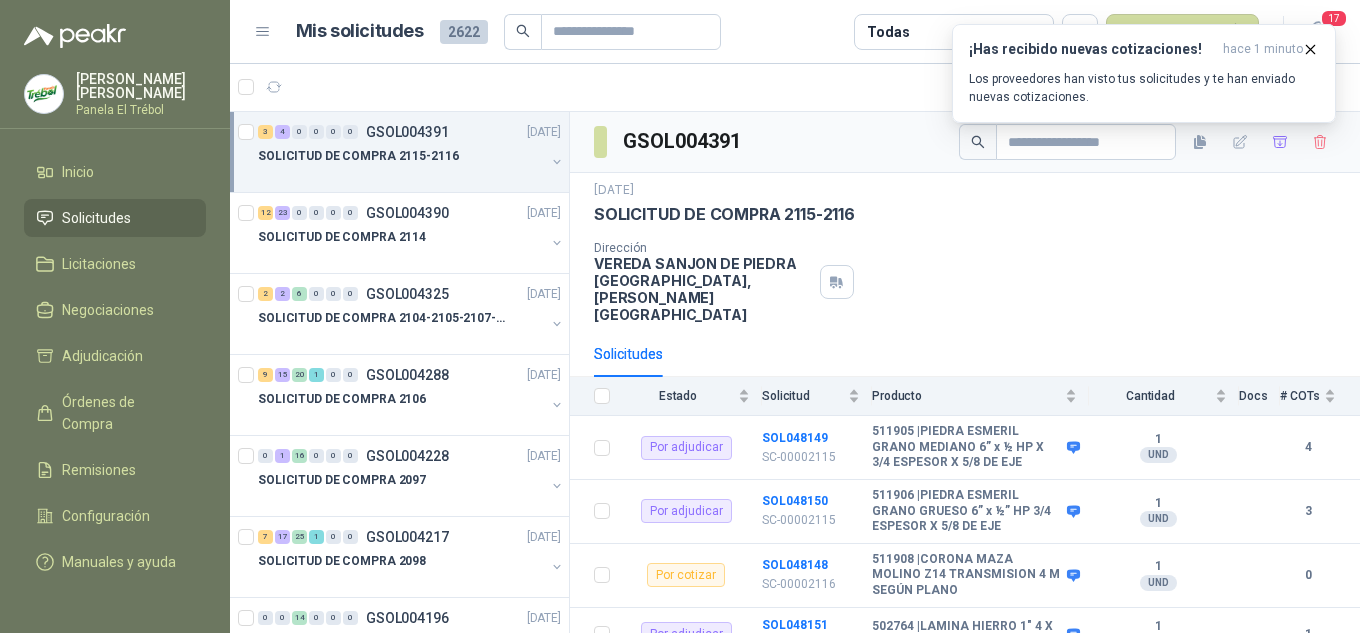 click at bounding box center [557, 162] 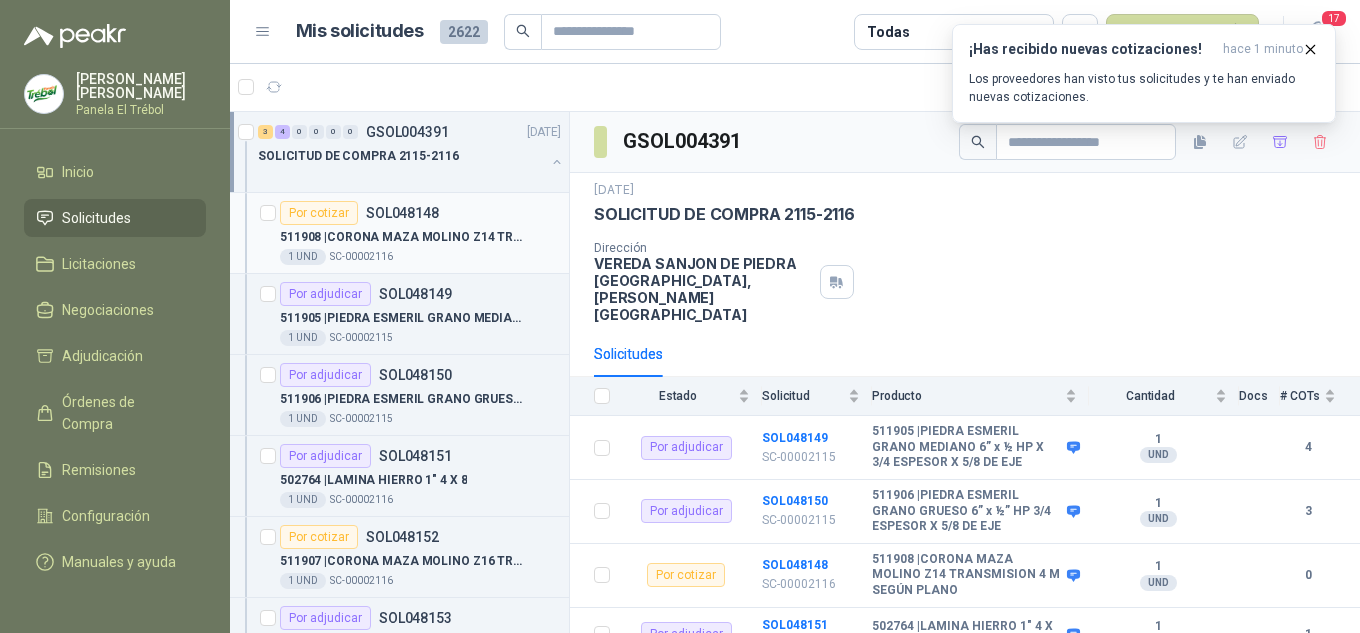 click on "511908 |  CORONA [PERSON_NAME] Z14 TRANSMISION 4 M SEGÚN PLANO" at bounding box center (404, 237) 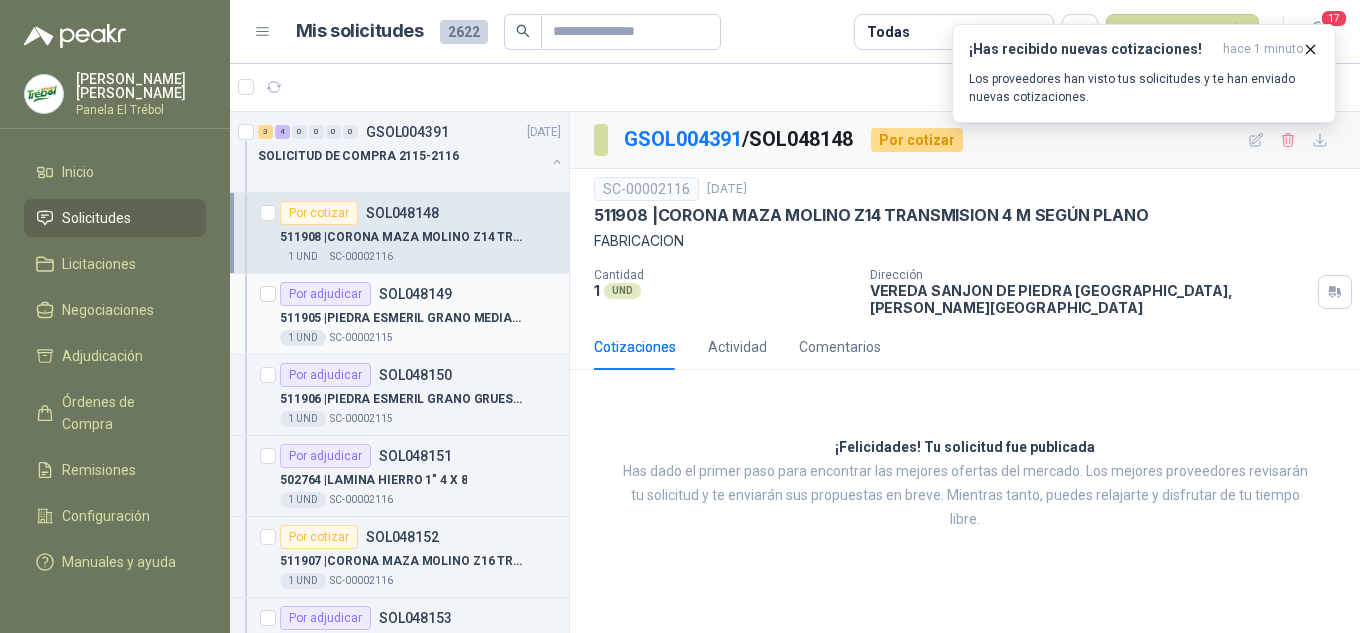 click on "511905 |  PIEDRA ESMERIL GRANO MEDIANO 6” x ½ HP X 3/4 ESPESOR X 5/8 DE EJE" at bounding box center [420, 318] 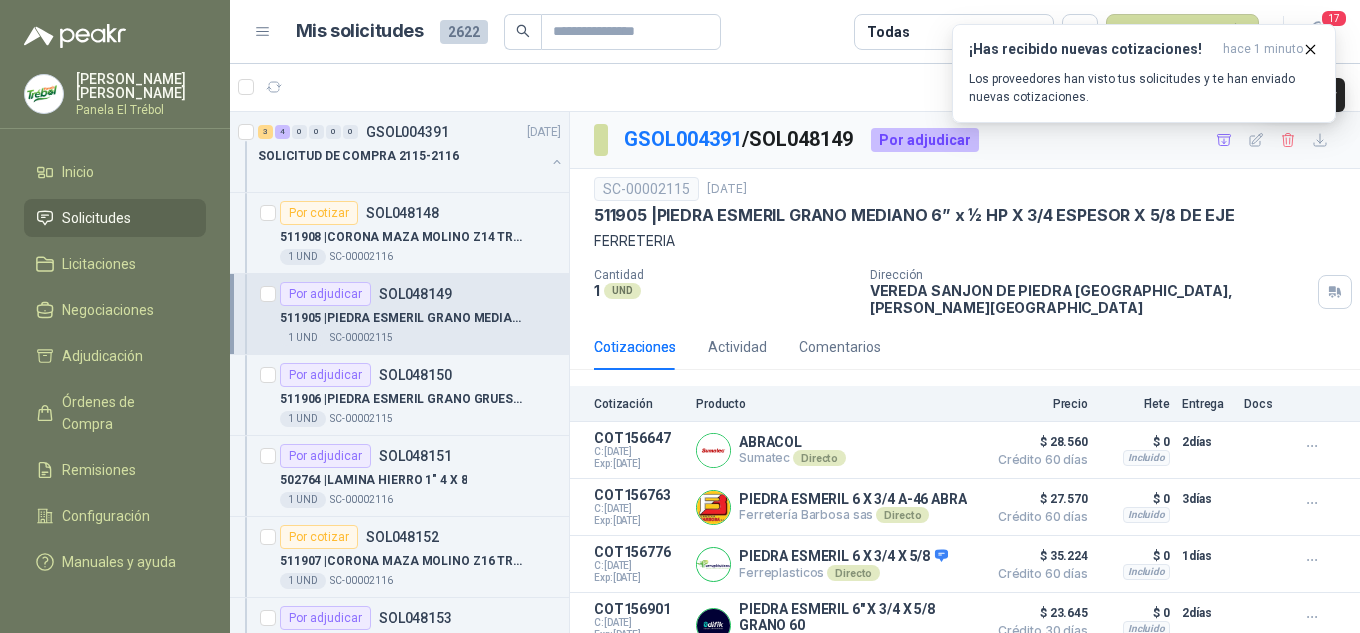 click on "¡Has recibido nuevas cotizaciones! hace 1 minuto   Los proveedores han visto tus solicitudes y te han enviado nuevas cotizaciones." at bounding box center [1144, 73] 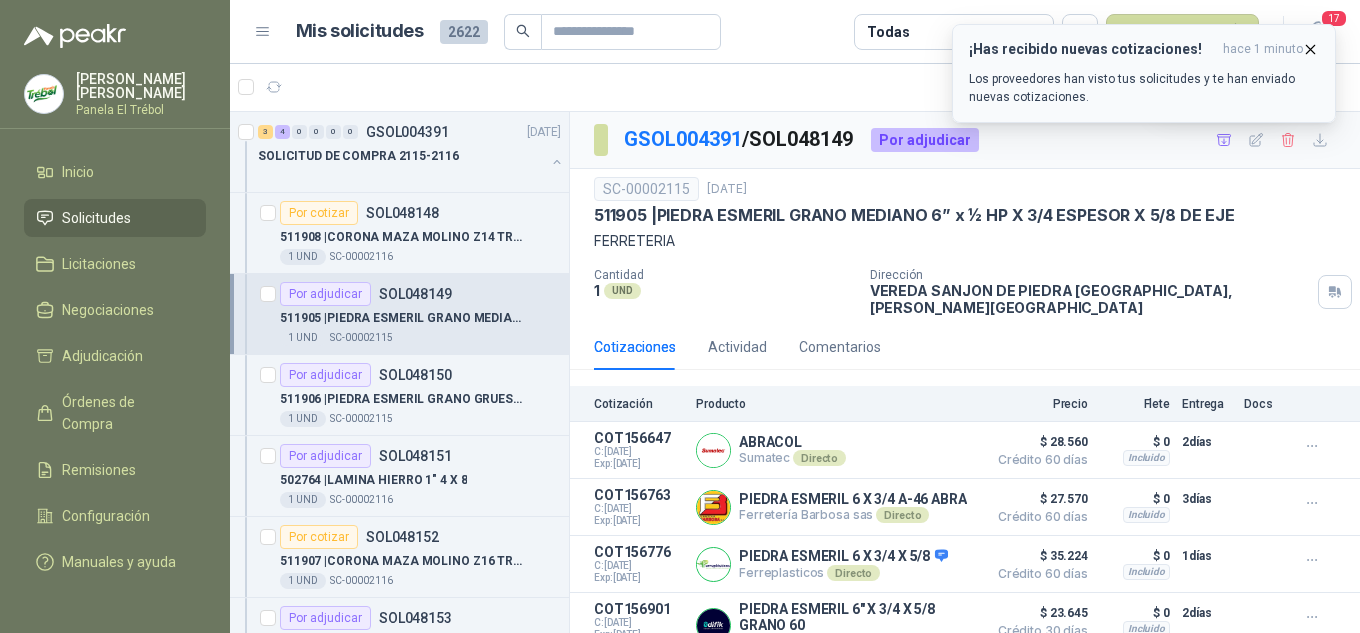 click 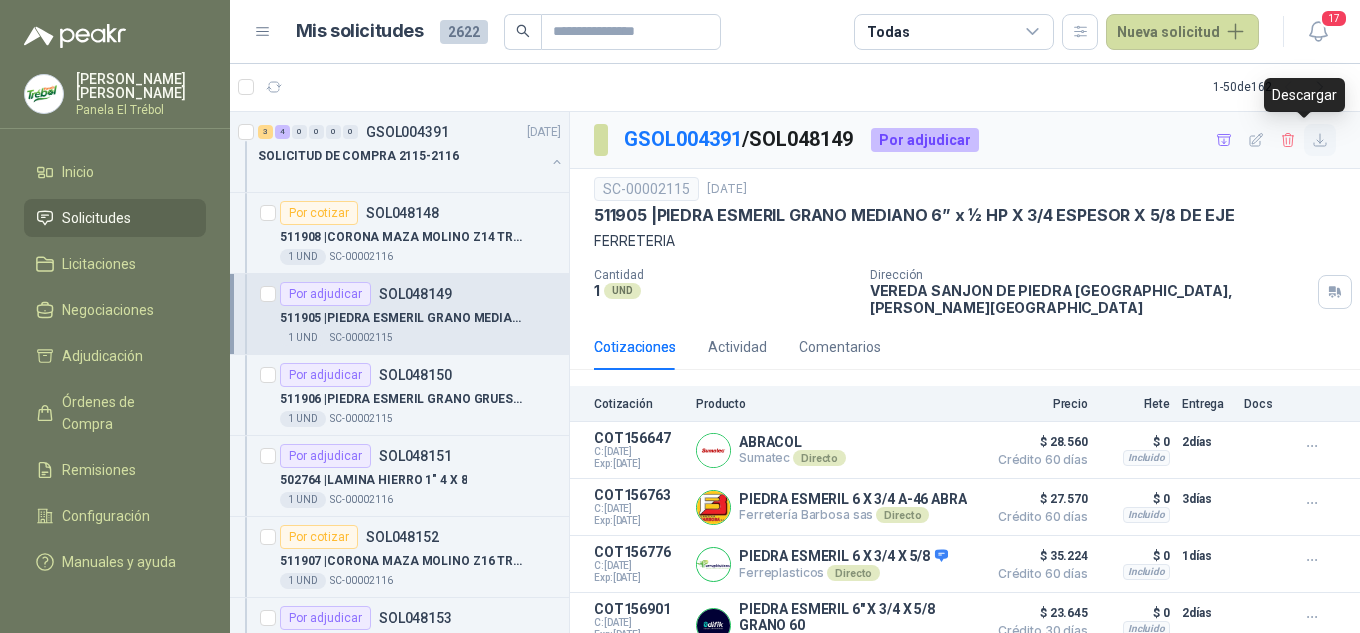 click 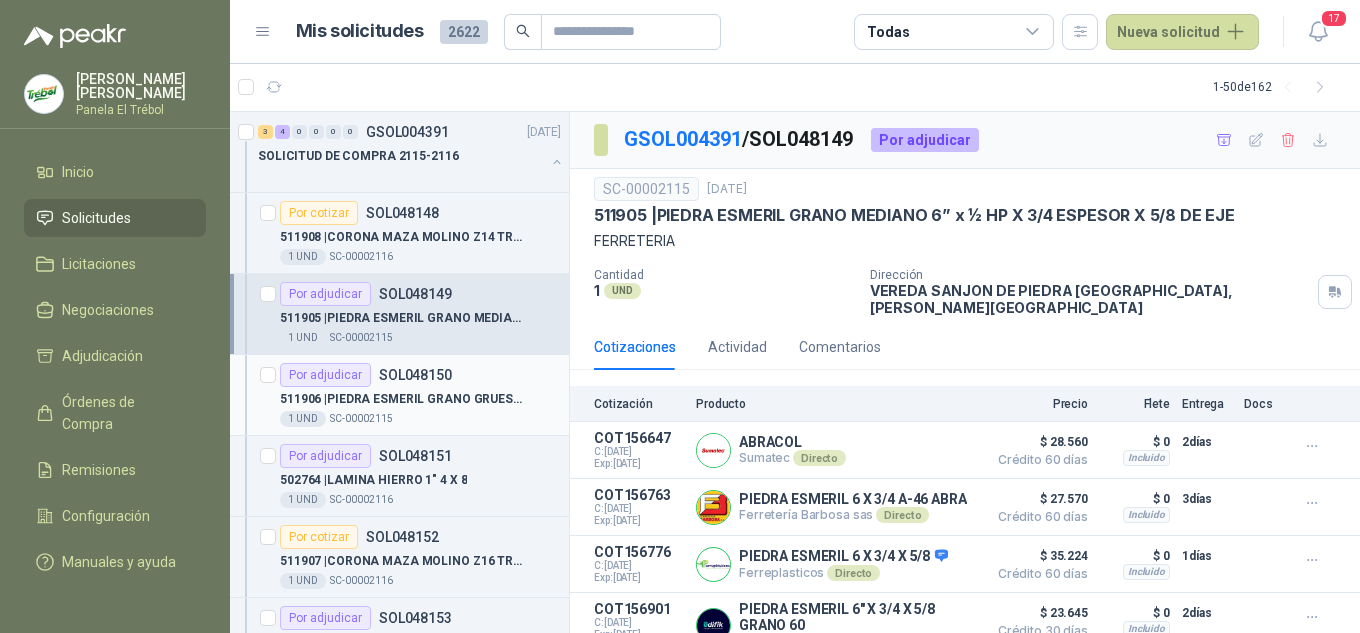 click on "Por adjudicar" at bounding box center [325, 375] 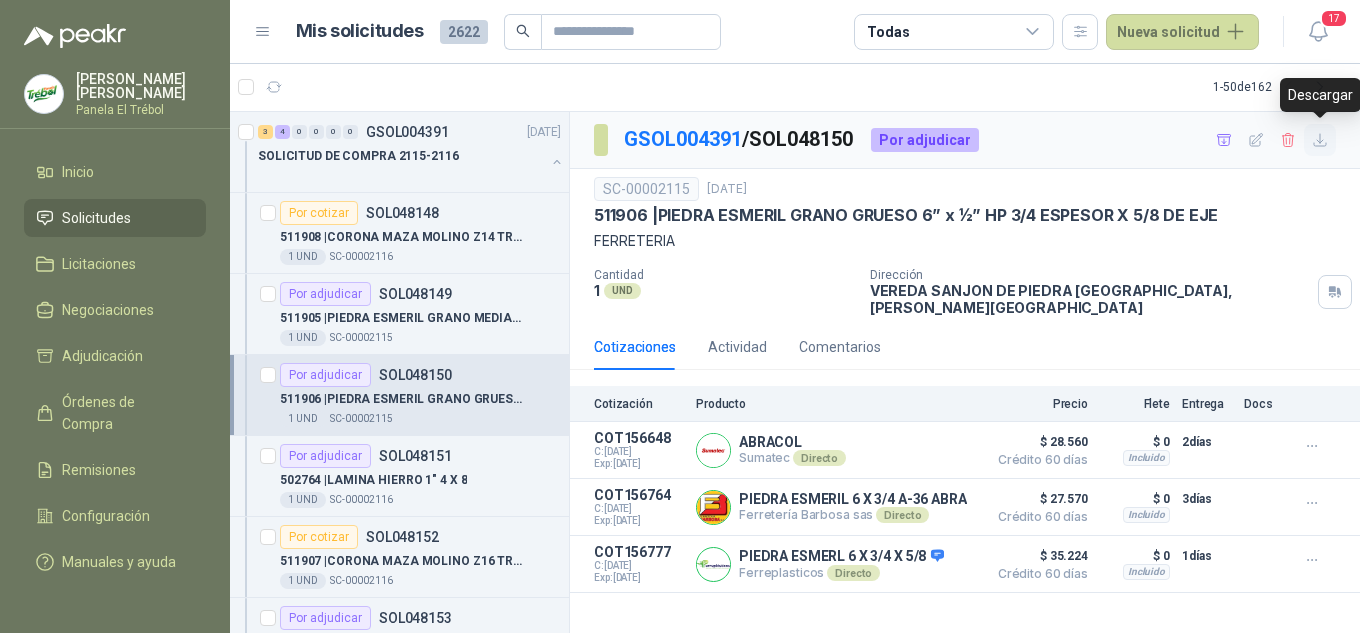 click 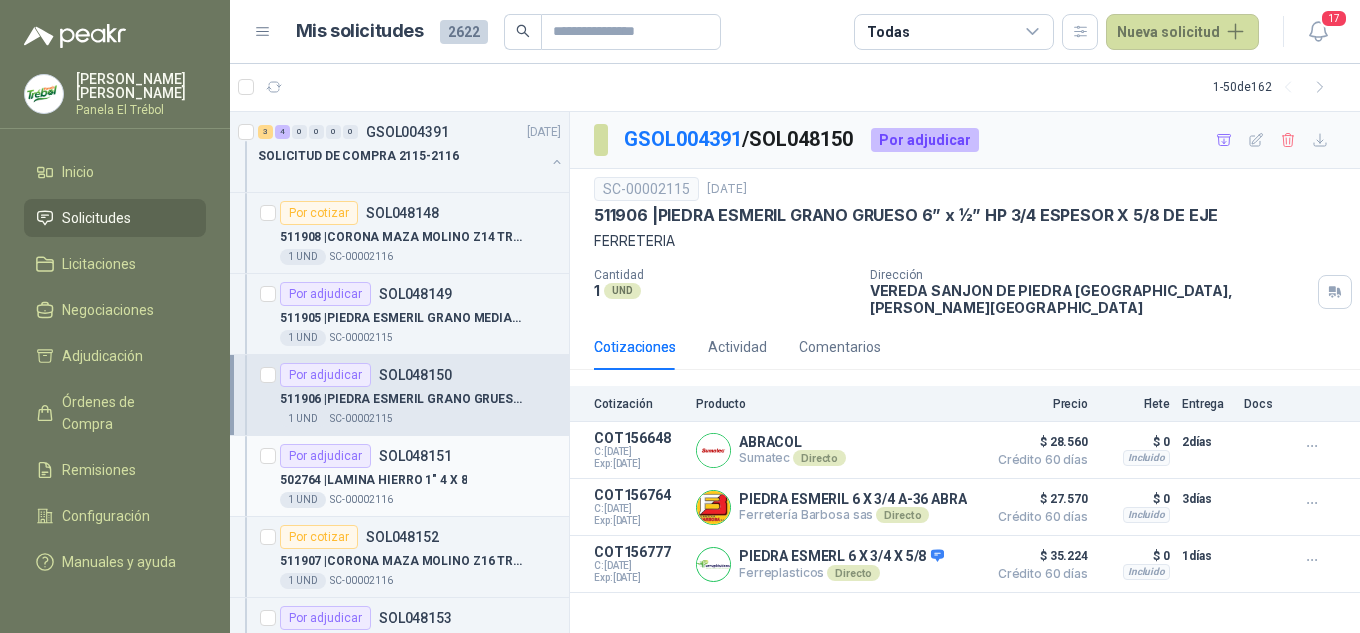 click on "502764 |  LAMINA HIERRO 1" 4 X 8" at bounding box center [373, 480] 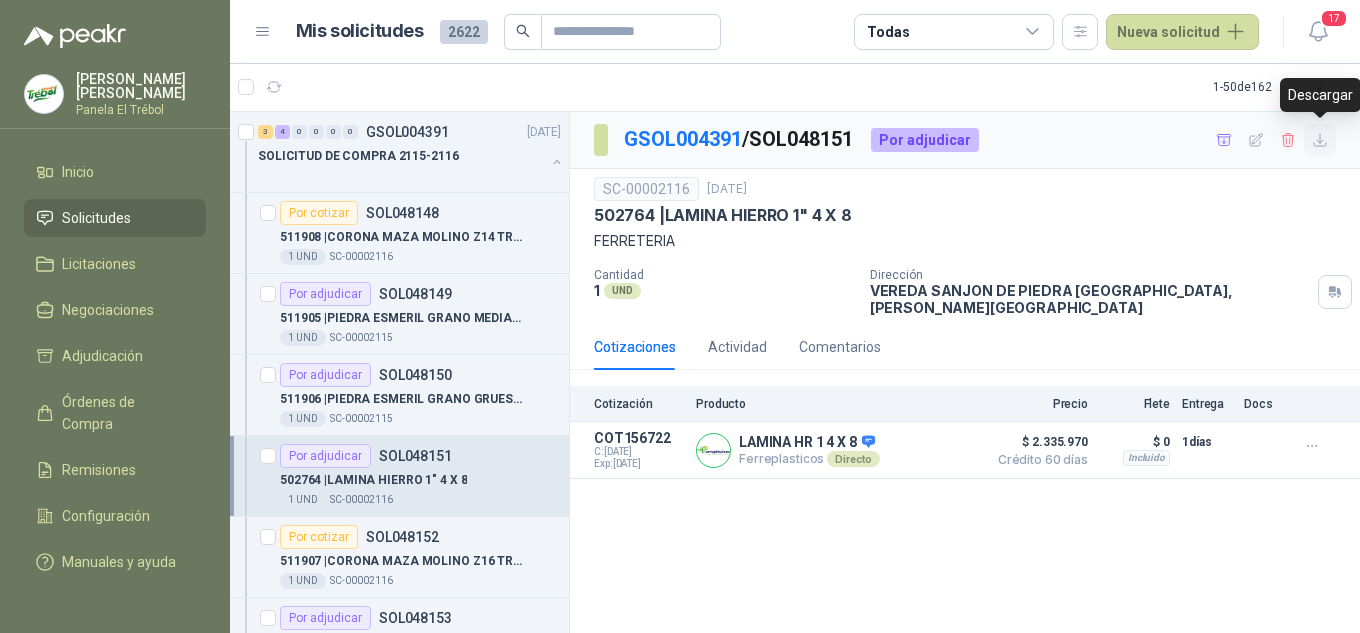 click 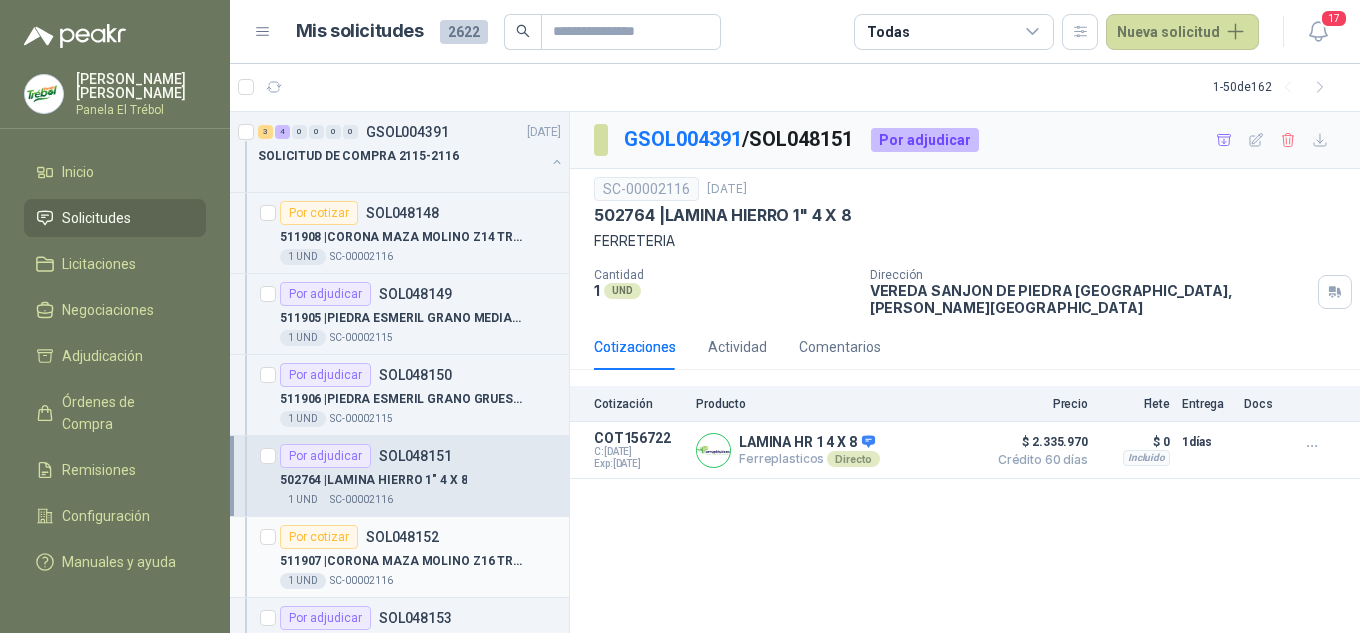 click on "511907 |  CORONA [PERSON_NAME] Z16 TRANSMISION 4 M SEGÚN PLANO" at bounding box center [420, 561] 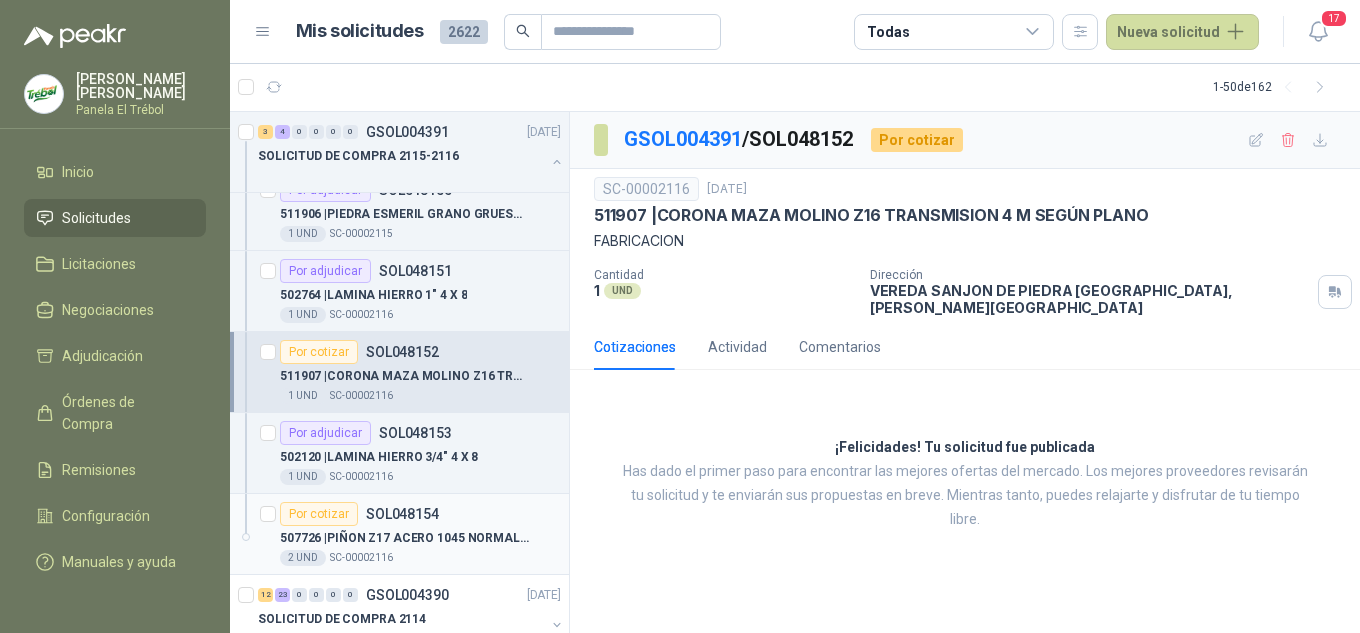 scroll, scrollTop: 200, scrollLeft: 0, axis: vertical 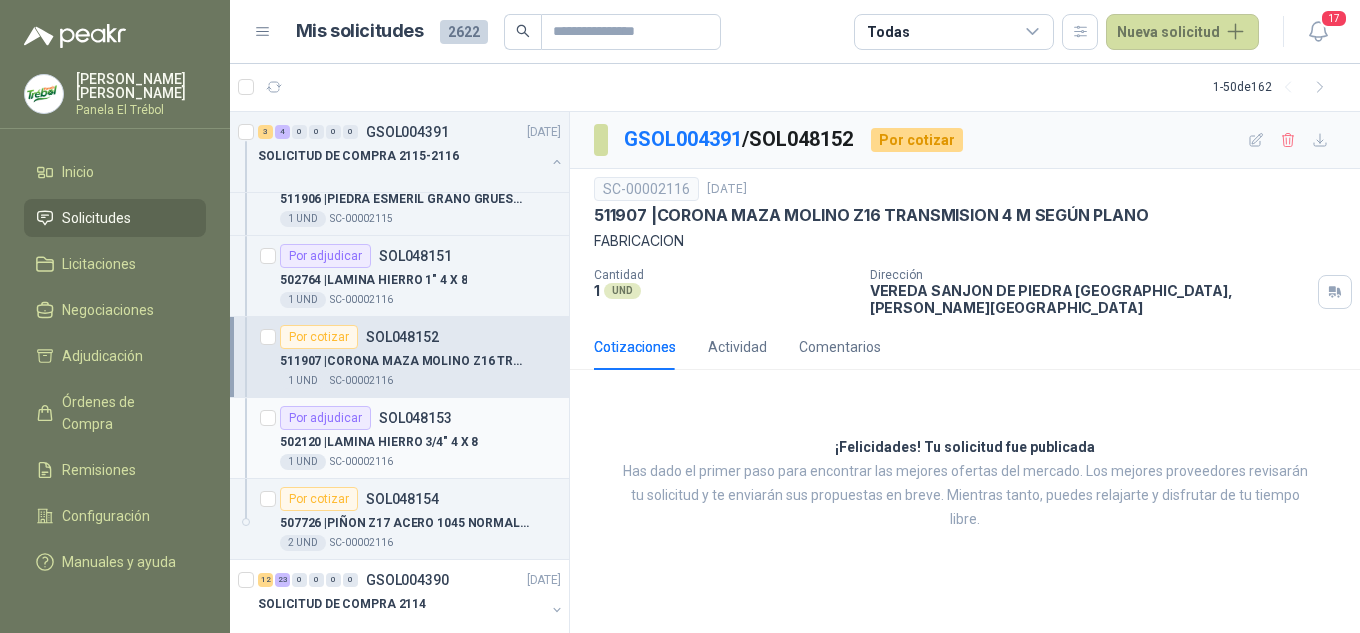 click on "Por adjudicar SOL048153" at bounding box center [366, 418] 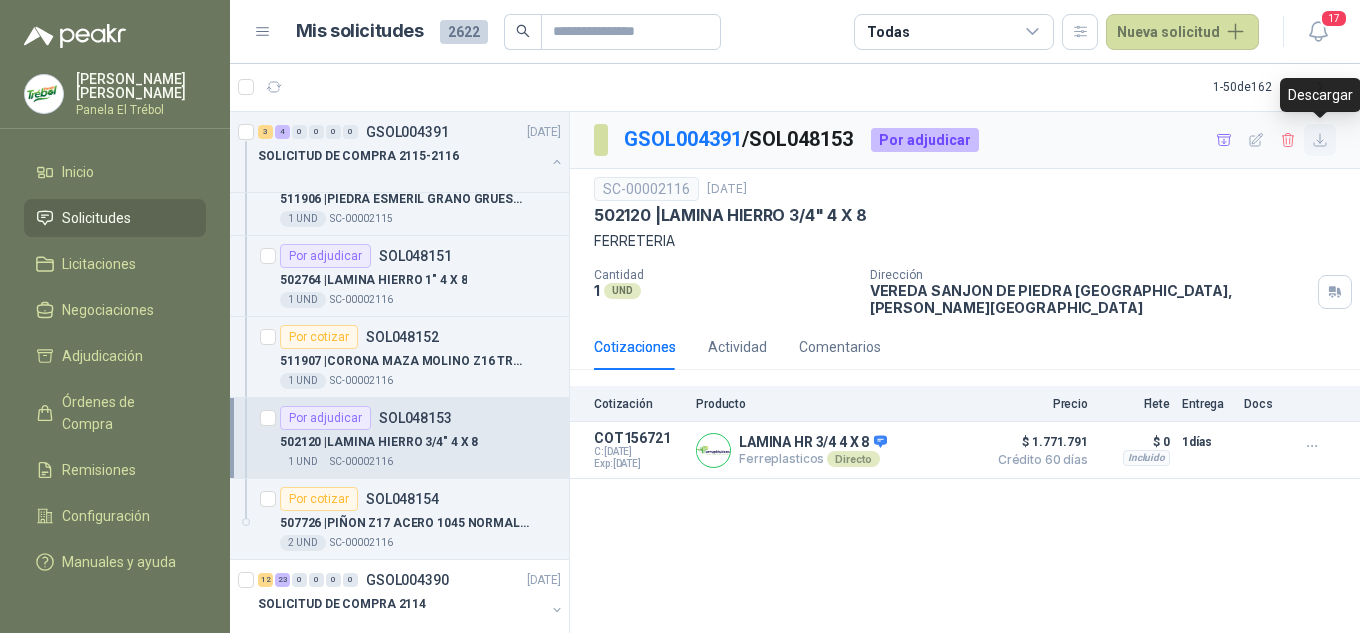 click 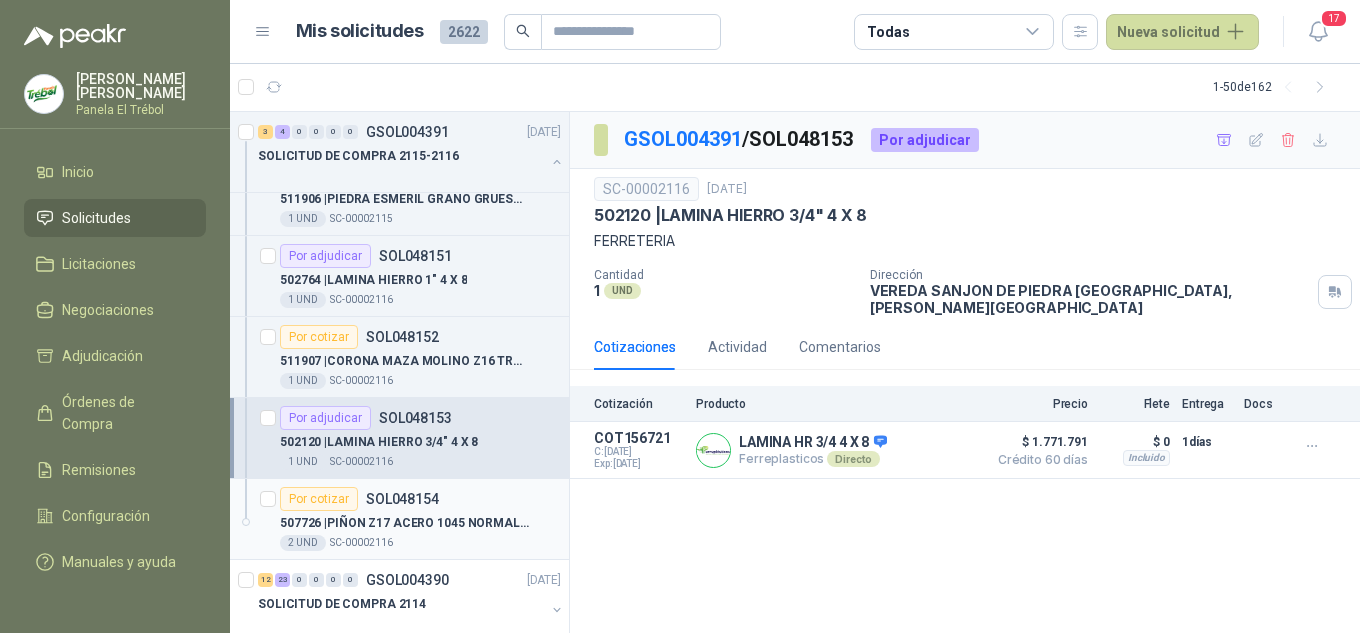 click on "507726 |  PIÑON Z17 ACERO 1045 NORMALIZADO CONDUREZA 200-240 BHN" at bounding box center (404, 523) 